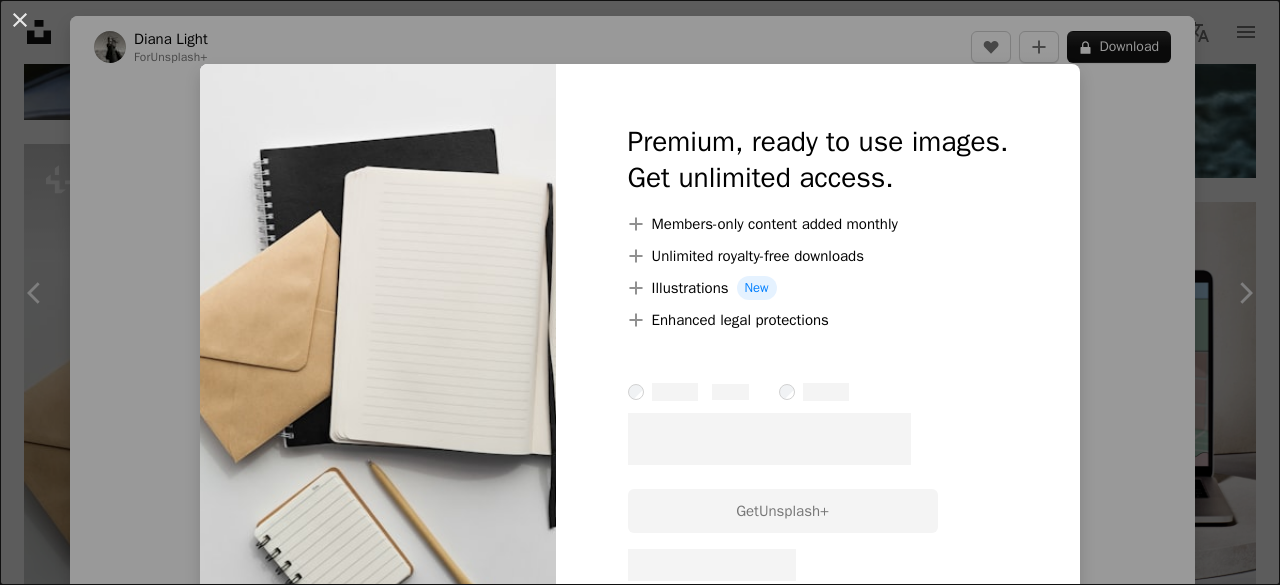 scroll, scrollTop: 11933, scrollLeft: 0, axis: vertical 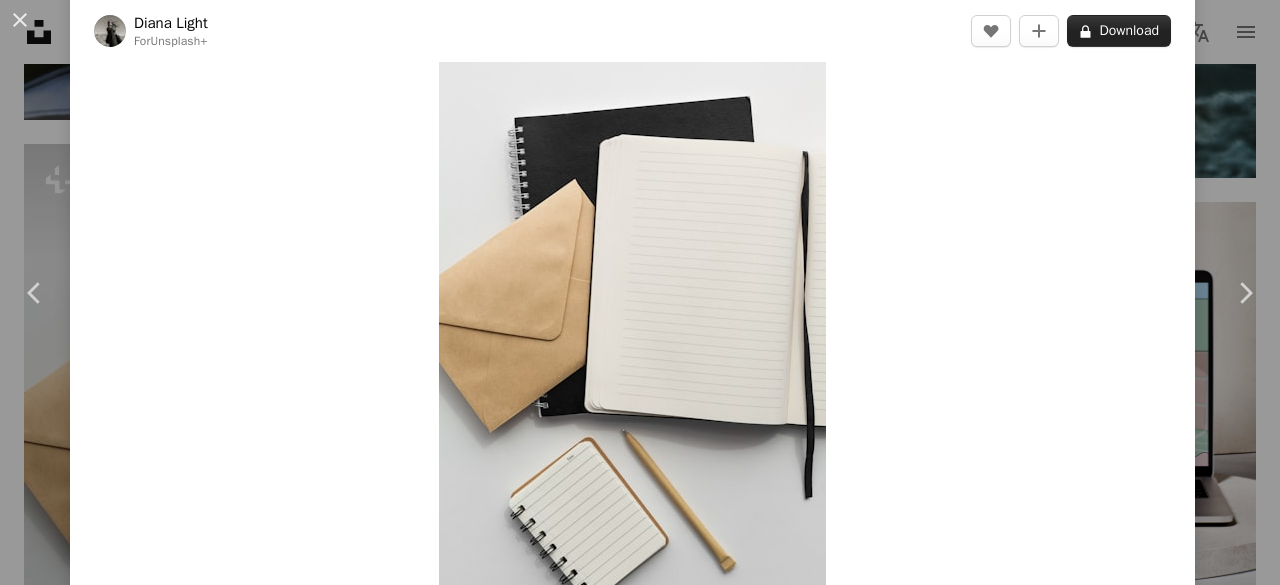 click on "A lock Download" at bounding box center (1119, 31) 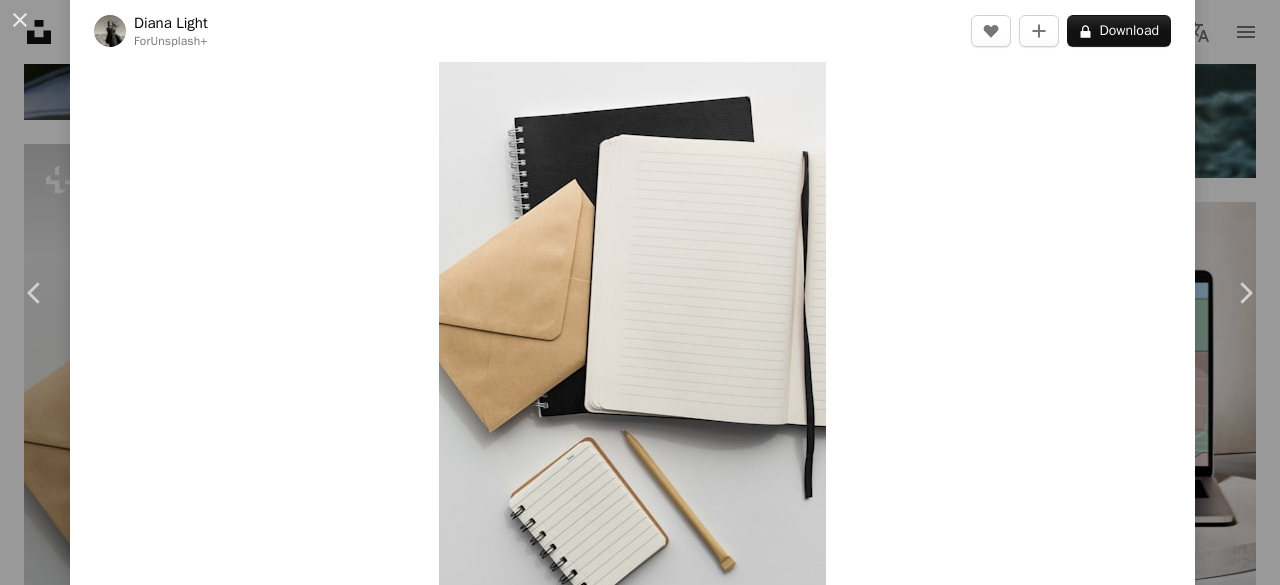 scroll, scrollTop: 54, scrollLeft: 0, axis: vertical 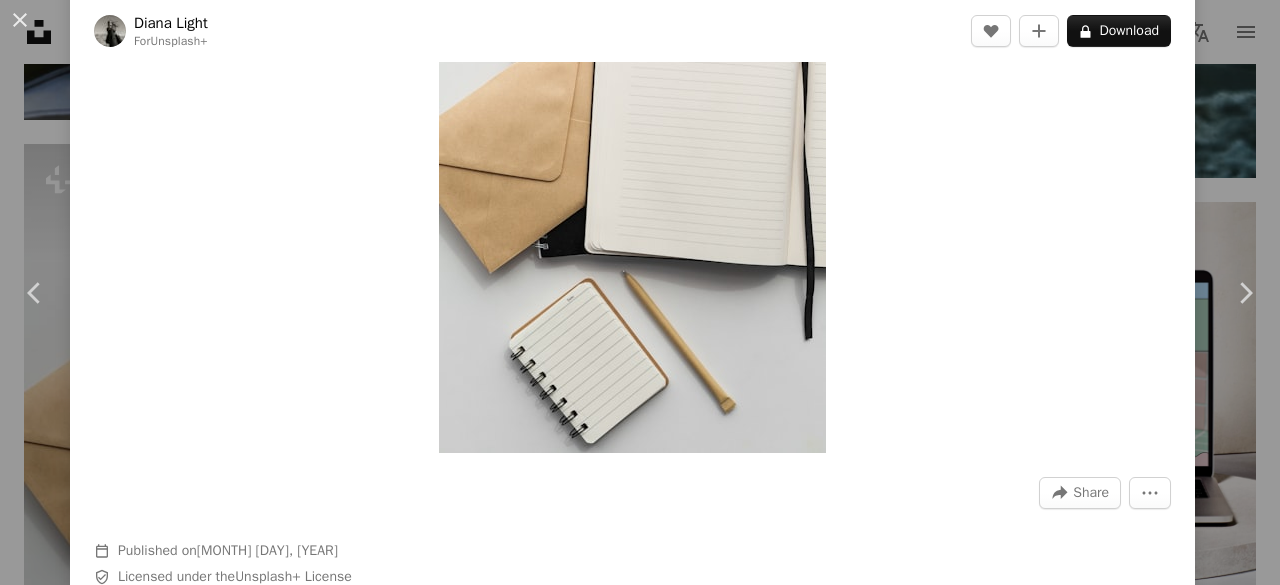 click at bounding box center (632, 162) 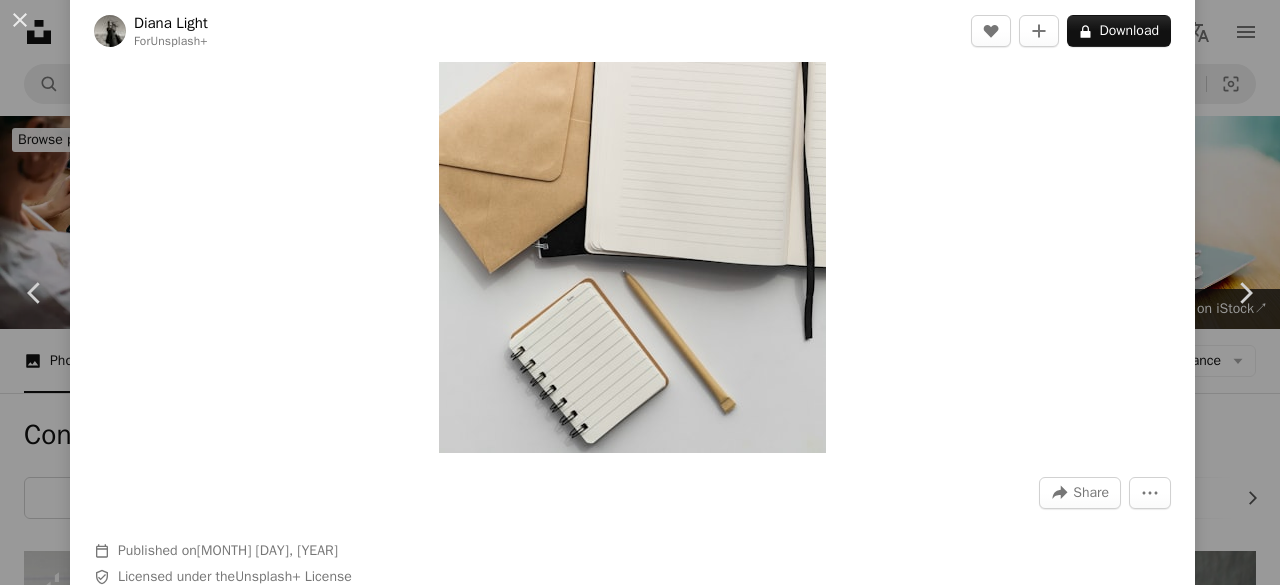 scroll, scrollTop: 12160, scrollLeft: 0, axis: vertical 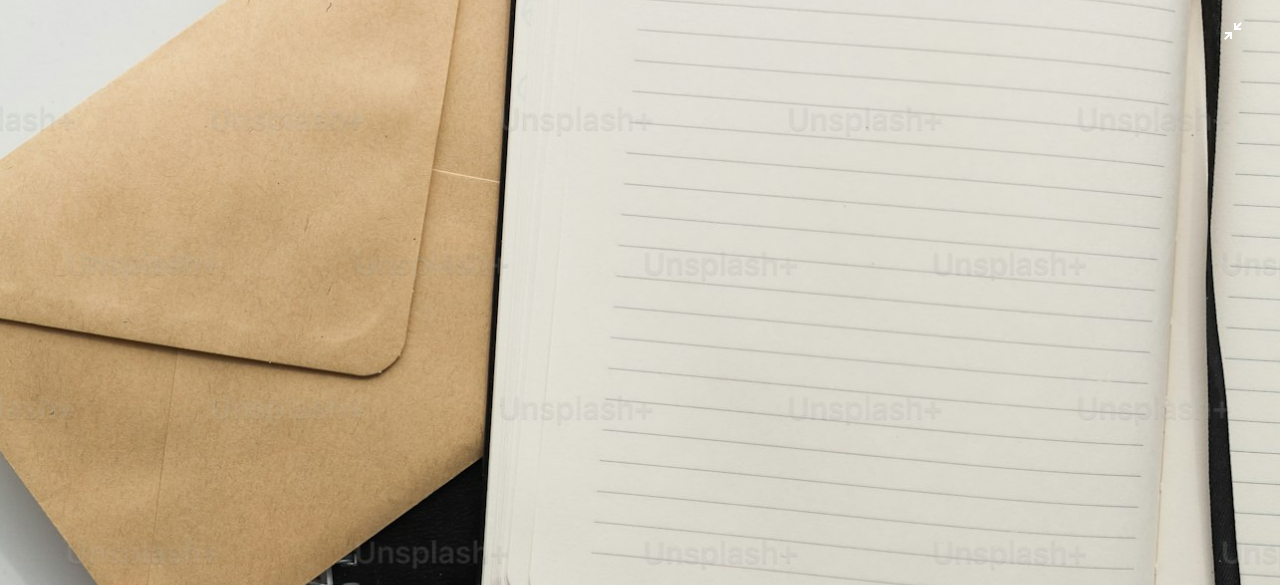 click at bounding box center (640, 315) 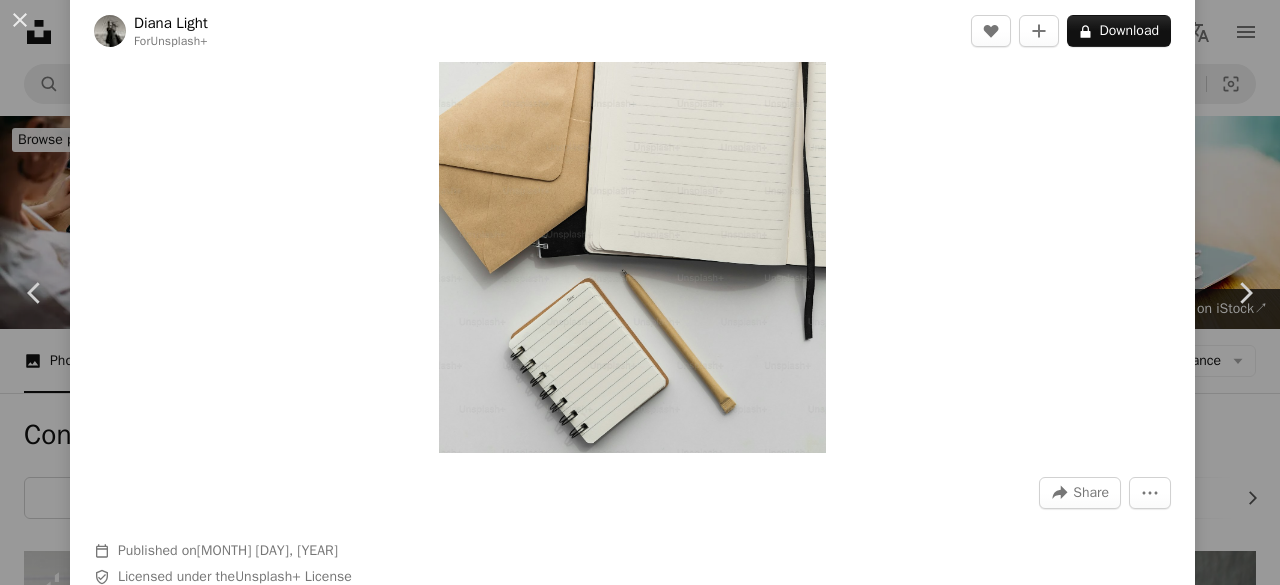 scroll, scrollTop: 88, scrollLeft: 0, axis: vertical 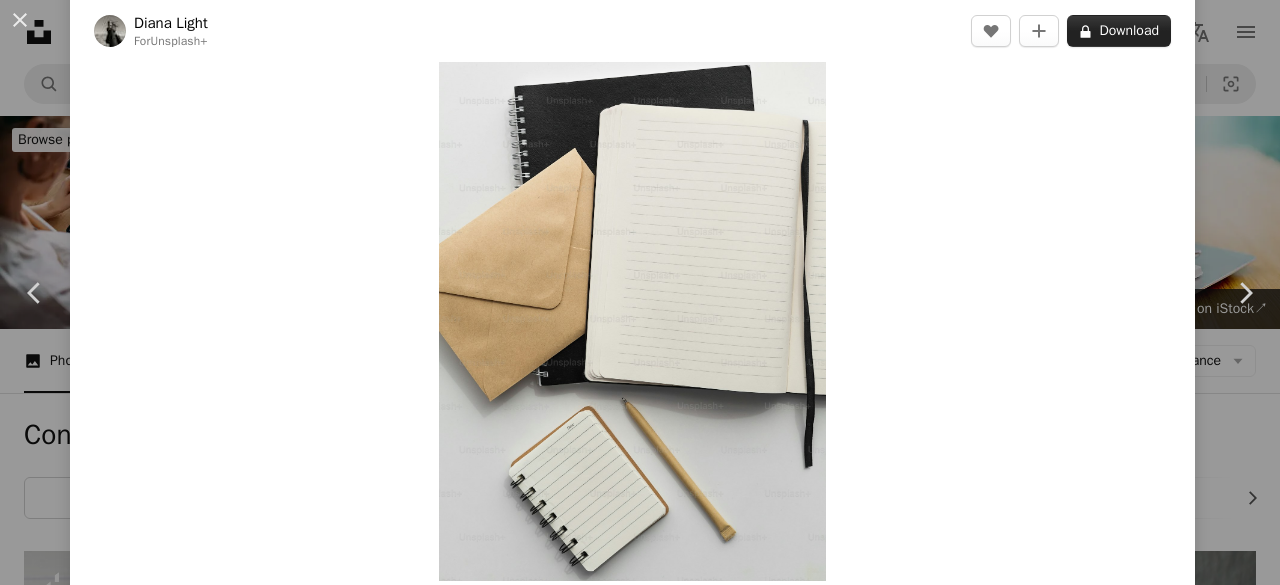 click on "A lock Download" at bounding box center (1119, 31) 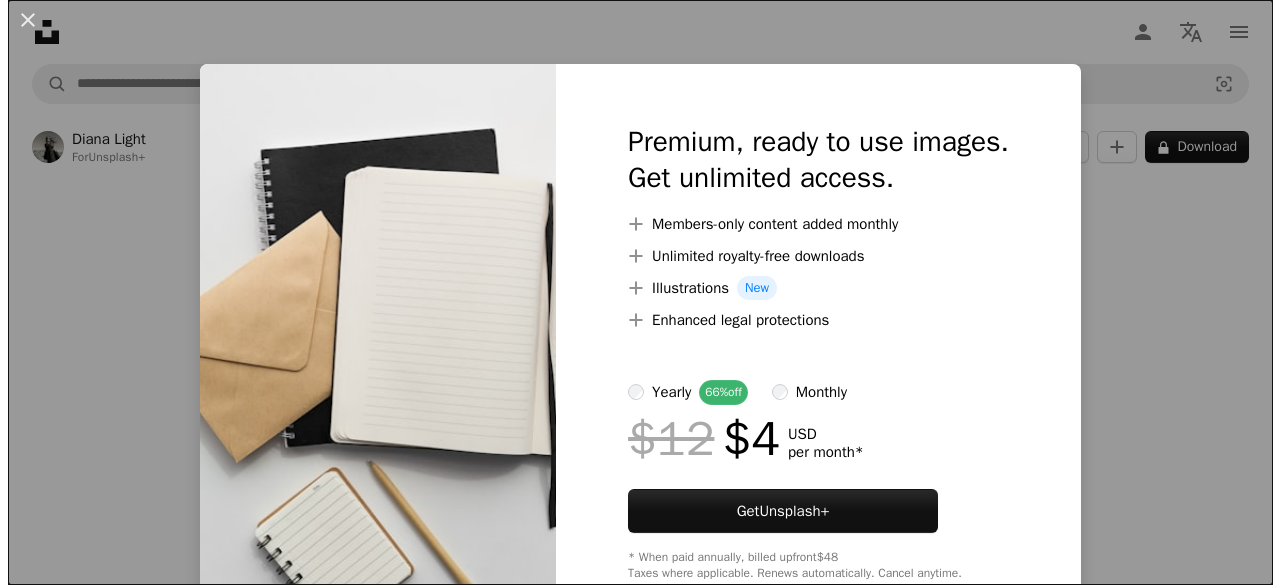 scroll, scrollTop: 252, scrollLeft: 0, axis: vertical 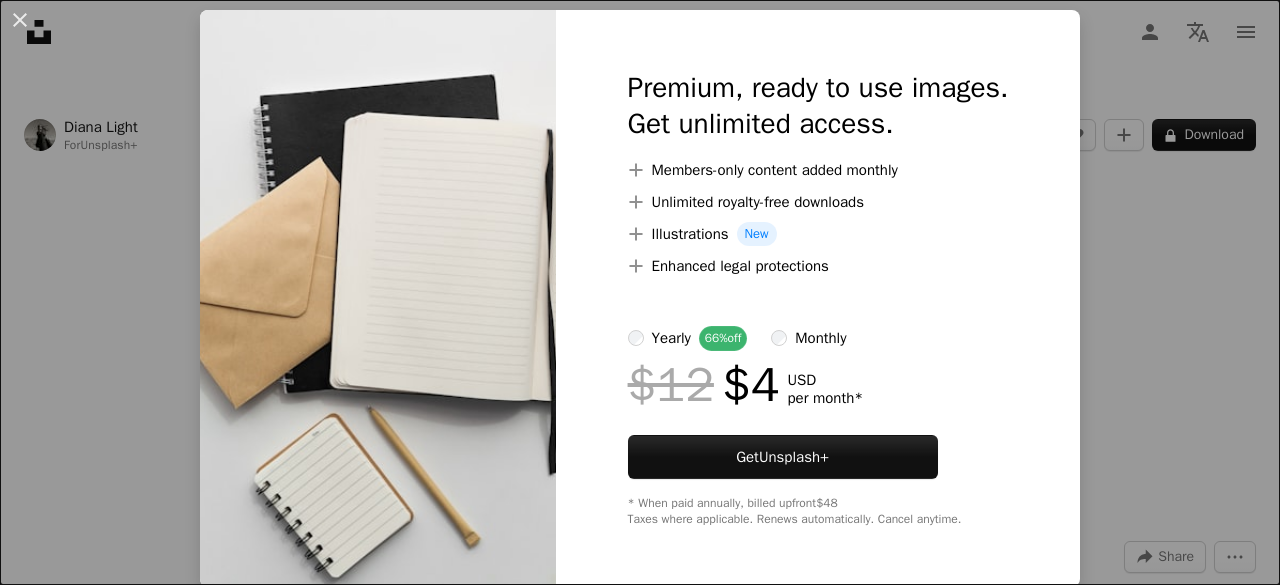 click on "monthly" at bounding box center [808, 338] 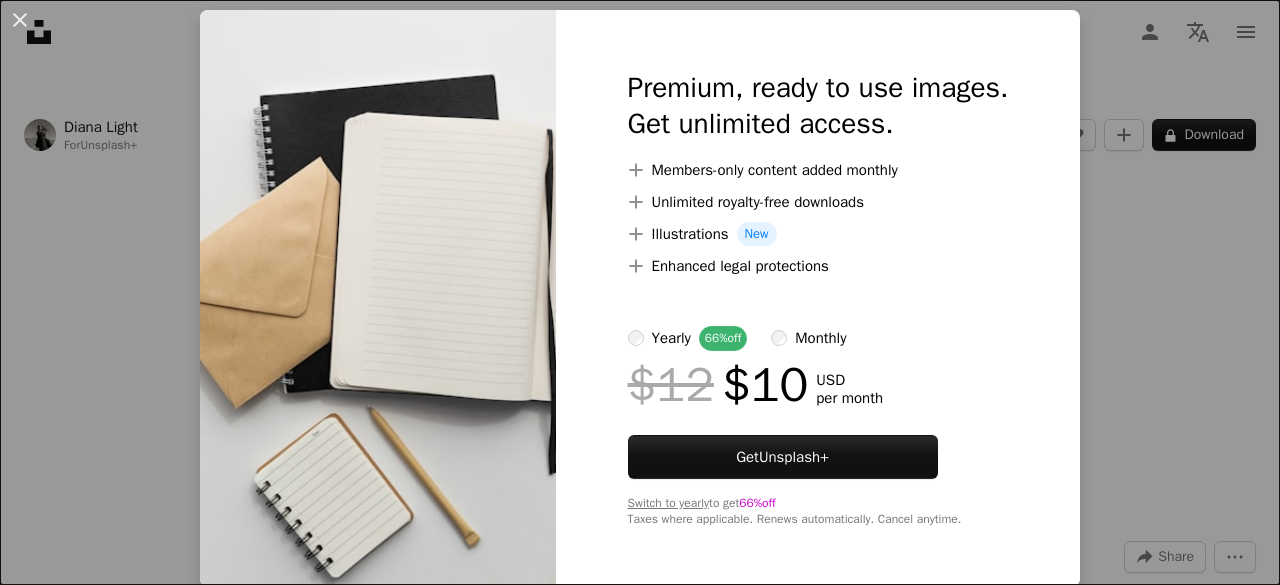 click on "An X shape Premium, ready to use images. Get unlimited access. A plus sign Members-only content added monthly A plus sign Unlimited royalty-free downloads A plus sign Illustrations  New A plus sign Enhanced legal protections yearly 66%  off monthly $12   $10 USD per month Get  Unsplash+ Switch to yearly  to get  66%  off Taxes where applicable. Renews automatically. Cancel anytime." at bounding box center (640, 292) 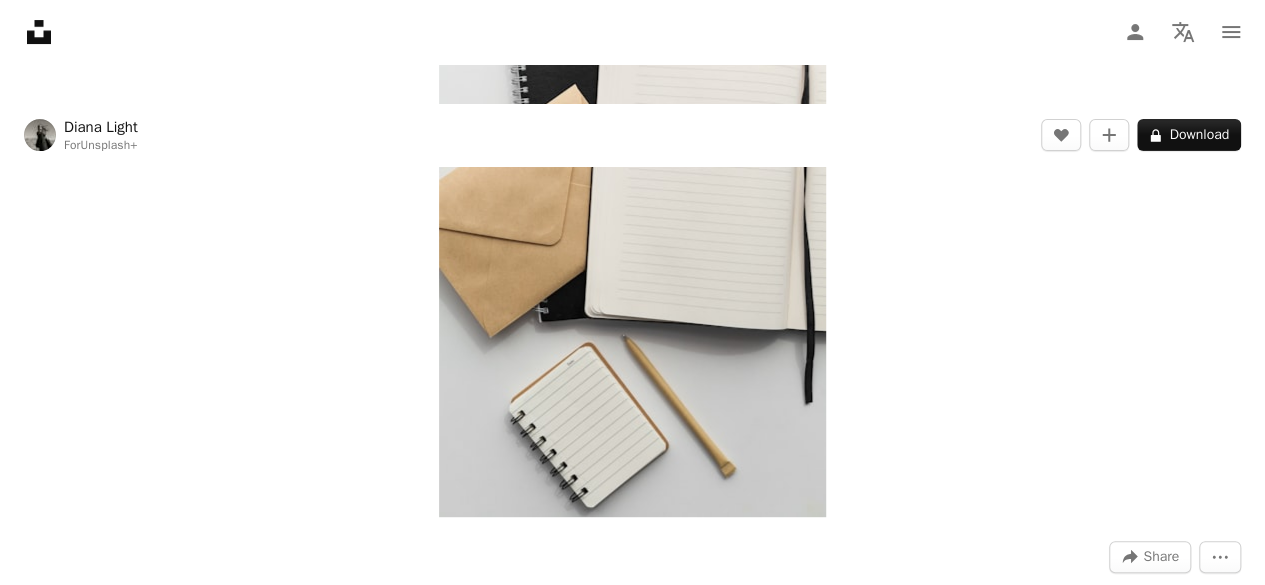 click at bounding box center [632, 226] 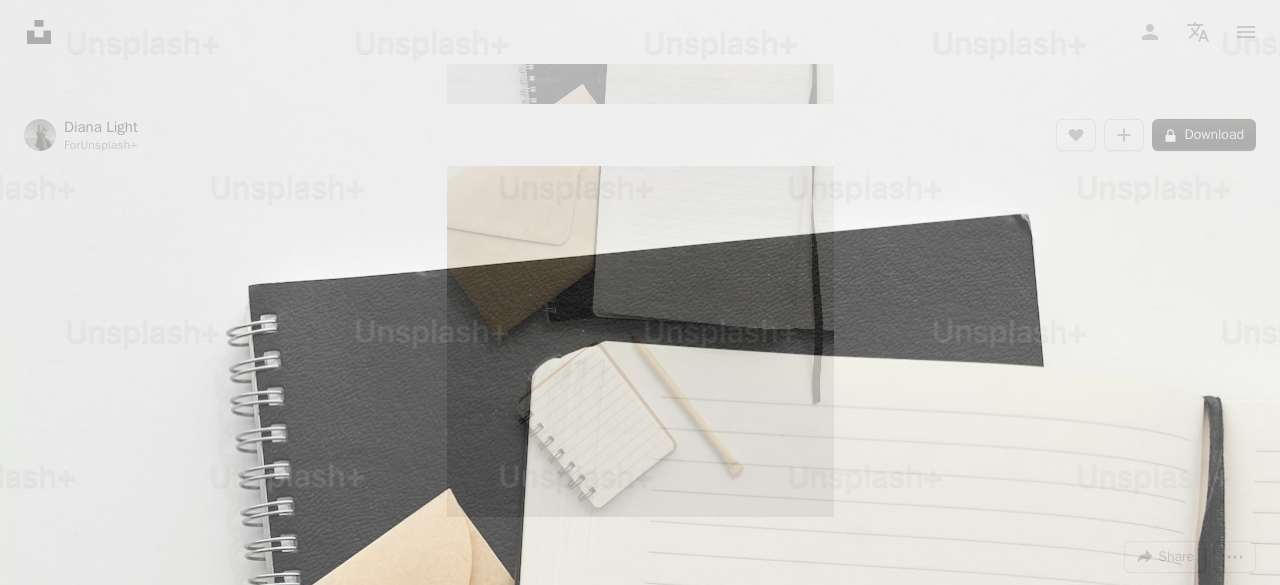 scroll, scrollTop: 647, scrollLeft: 0, axis: vertical 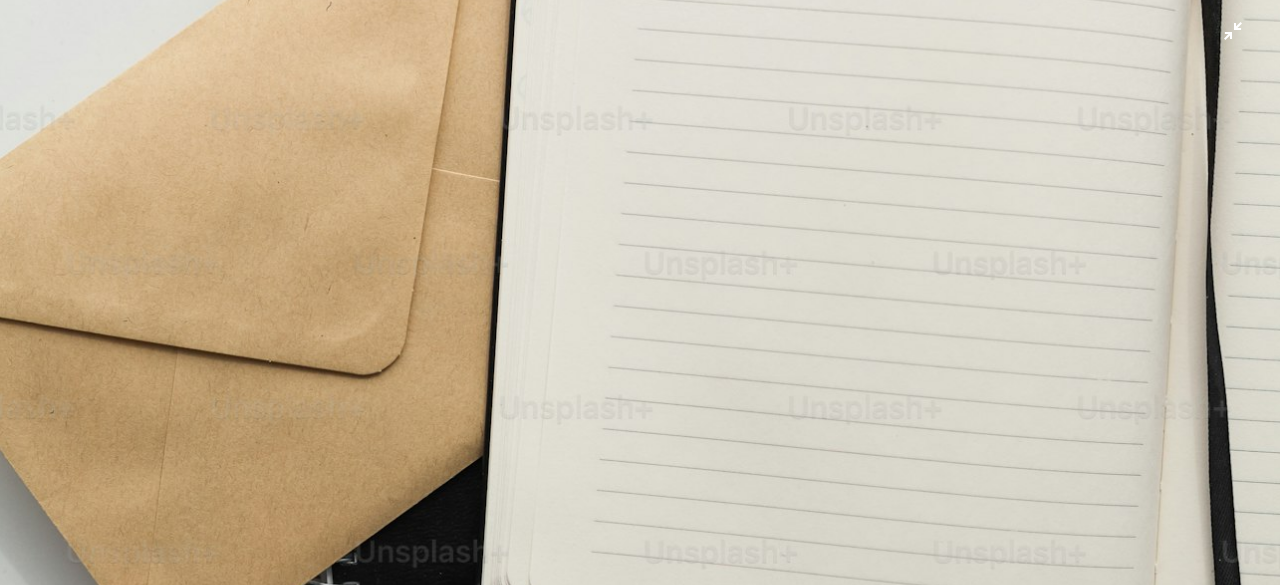 click at bounding box center (640, 314) 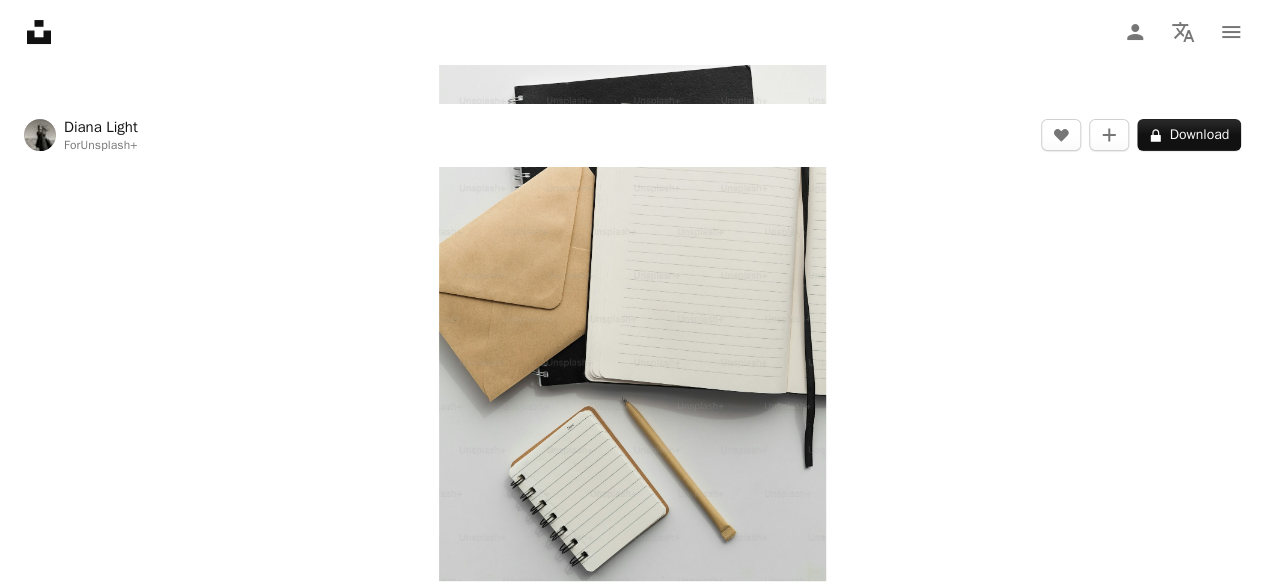 click at bounding box center (632, 290) 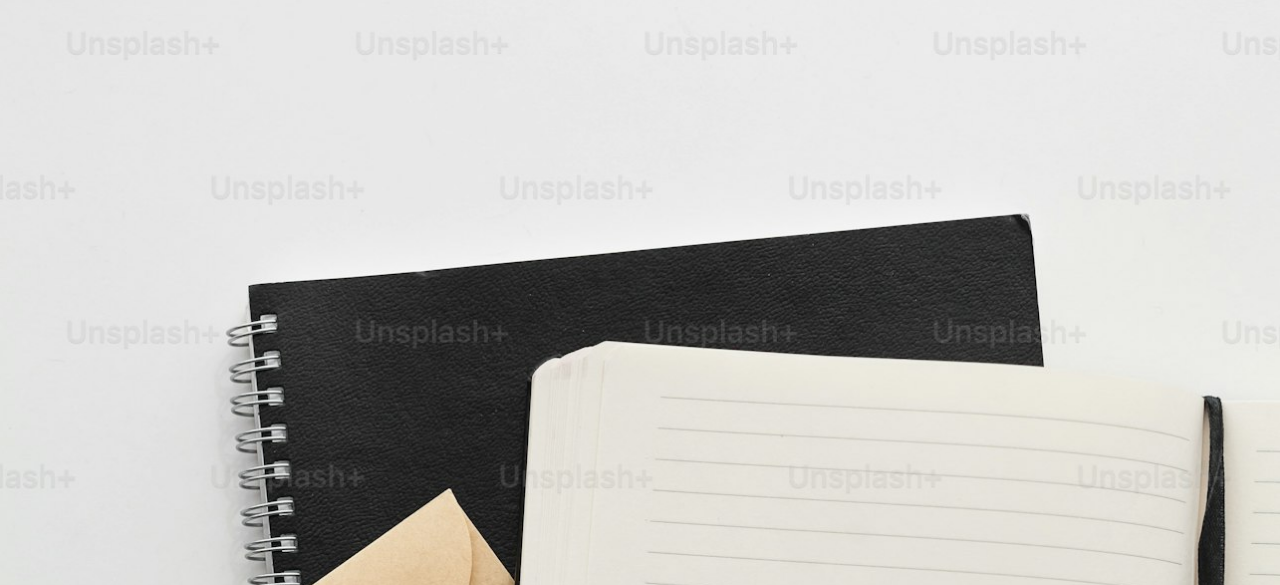 scroll, scrollTop: 646, scrollLeft: 0, axis: vertical 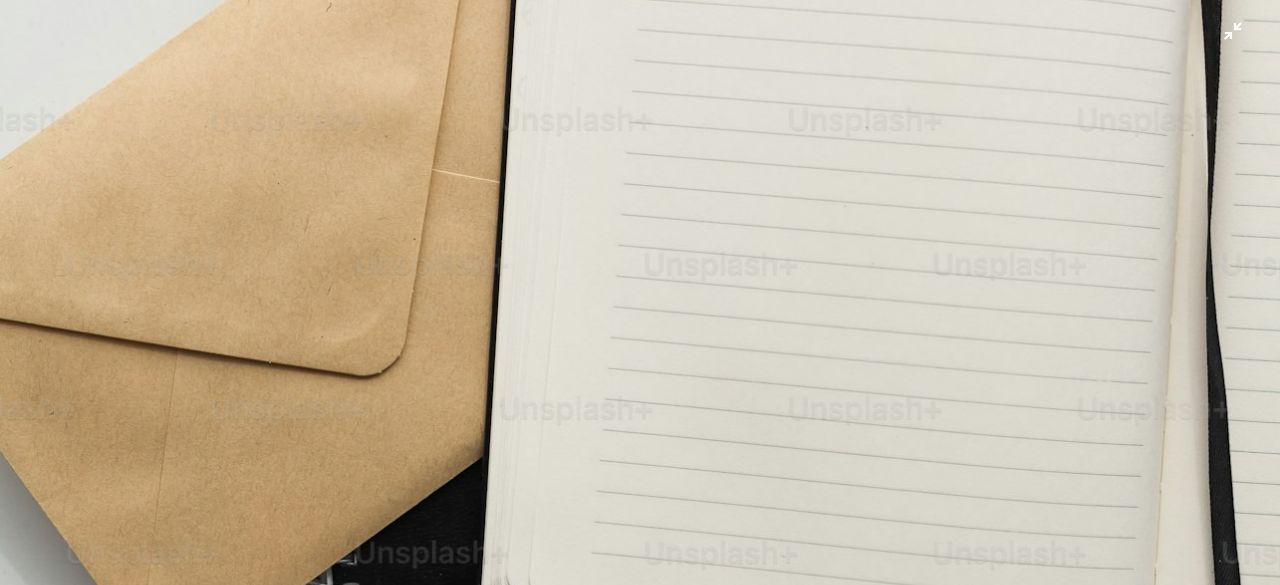 click at bounding box center [640, 315] 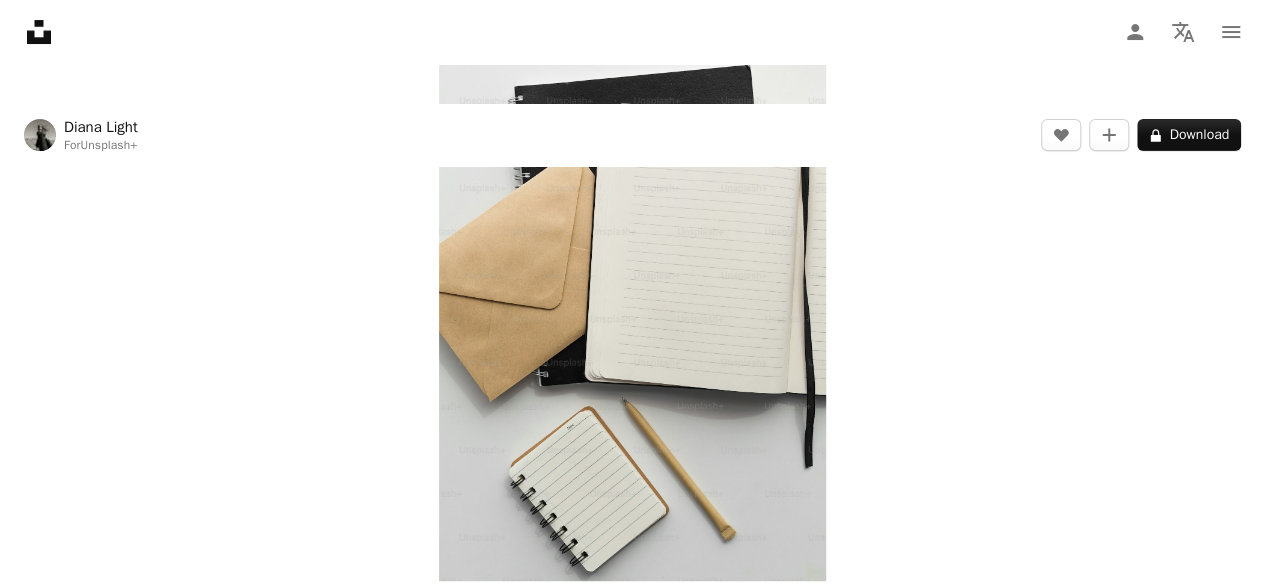 click at bounding box center [632, 290] 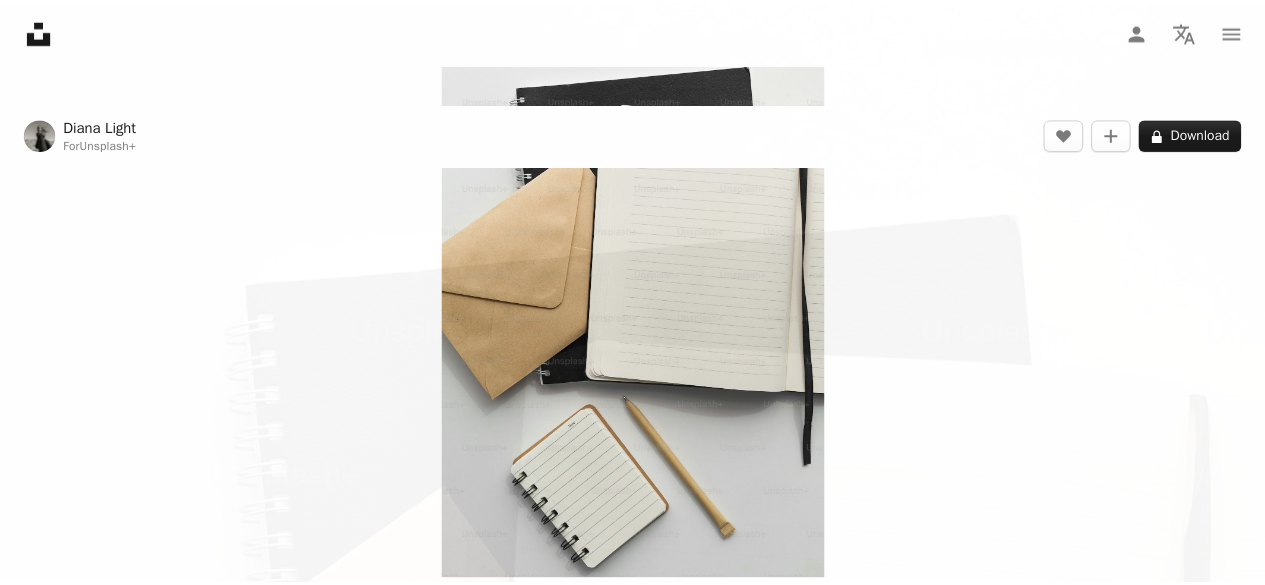 scroll, scrollTop: 646, scrollLeft: 0, axis: vertical 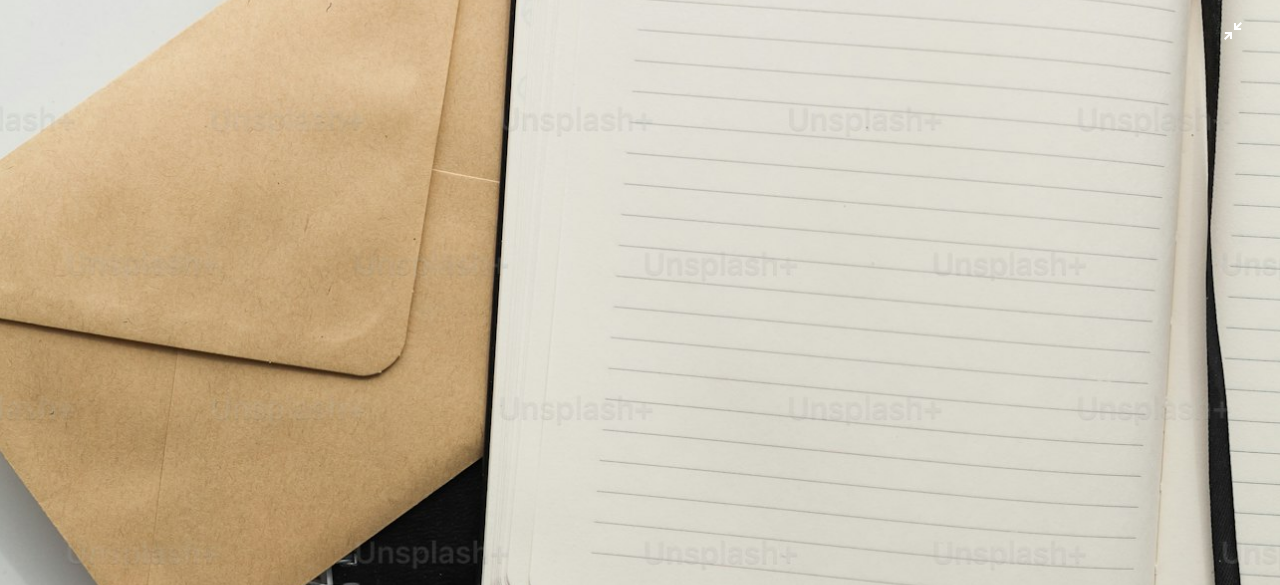 click at bounding box center [640, 315] 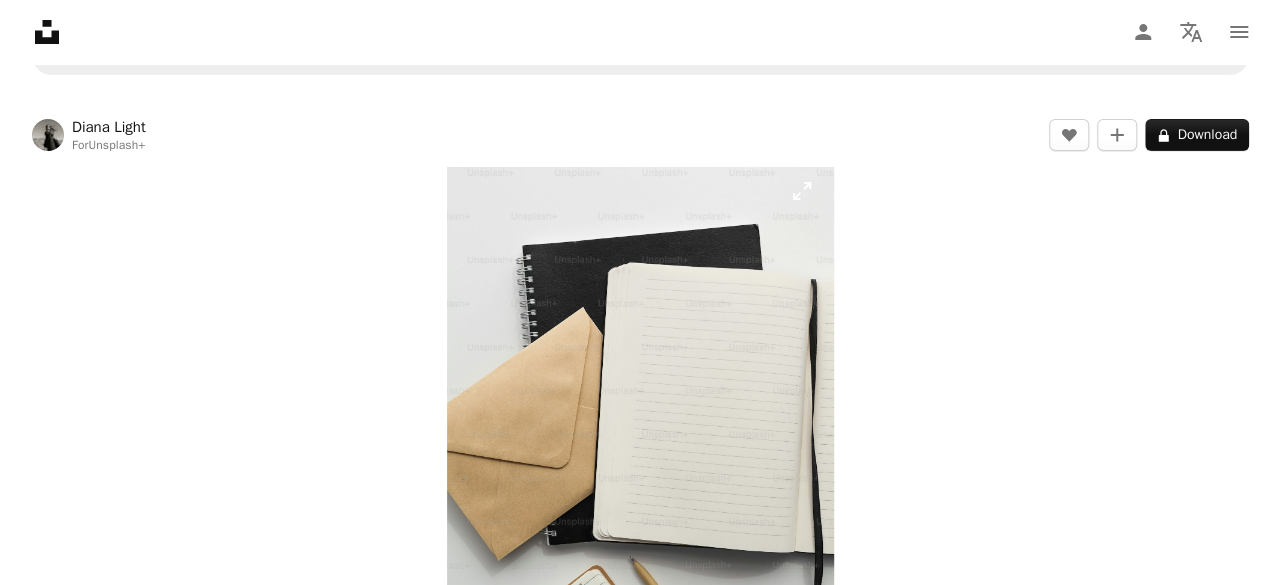 scroll, scrollTop: 0, scrollLeft: 0, axis: both 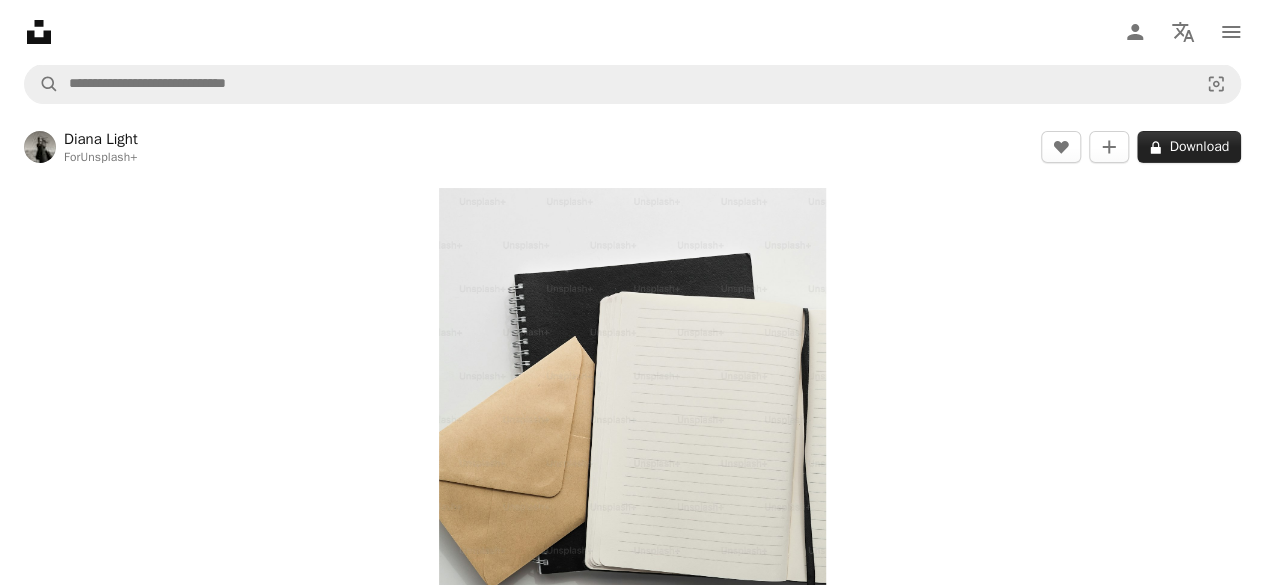 click on "A lock Download" at bounding box center (1189, 147) 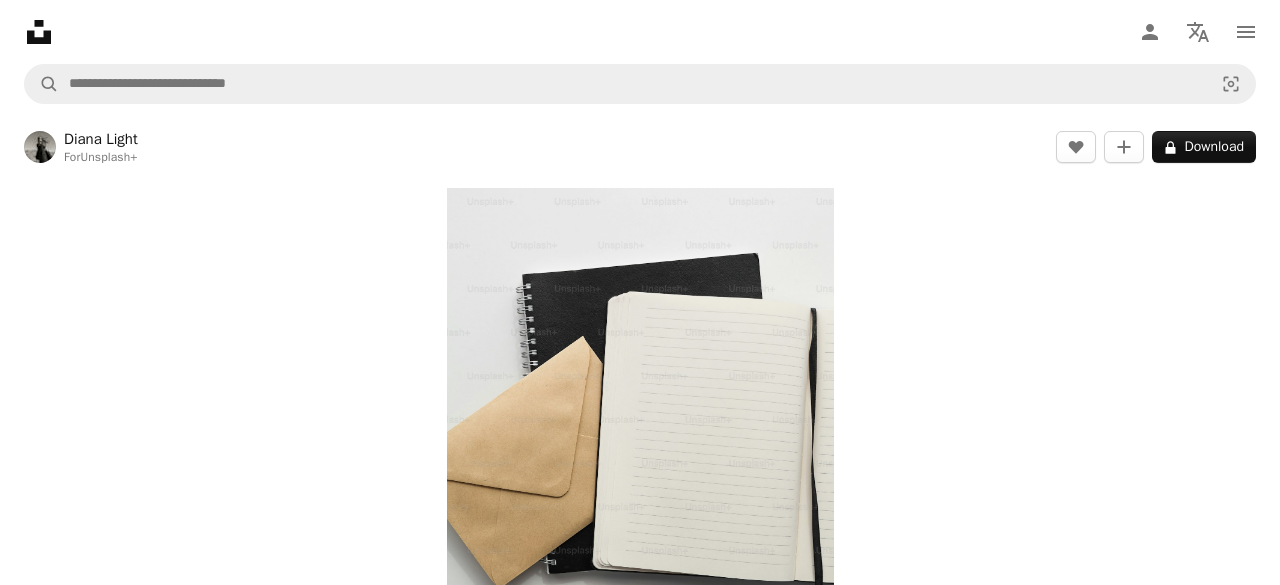 scroll, scrollTop: 54, scrollLeft: 0, axis: vertical 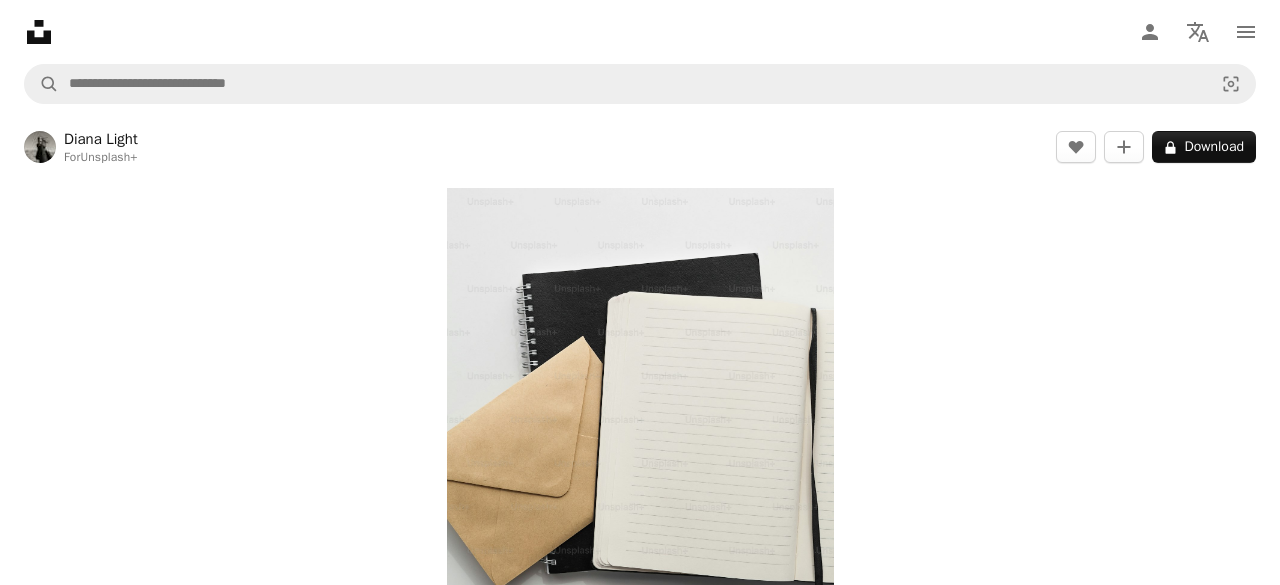 click on "An X shape Premium, ready to use images. Get unlimited access. A plus sign Members-only content added monthly A plus sign Unlimited royalty-free downloads A plus sign Illustrations  New A plus sign Enhanced legal protections yearly 66%  off monthly $12   $10 USD per month Get  Unsplash+ Switch to yearly  to get  66%  off Taxes where applicable. Renews automatically. Cancel anytime." at bounding box center [640, 5033] 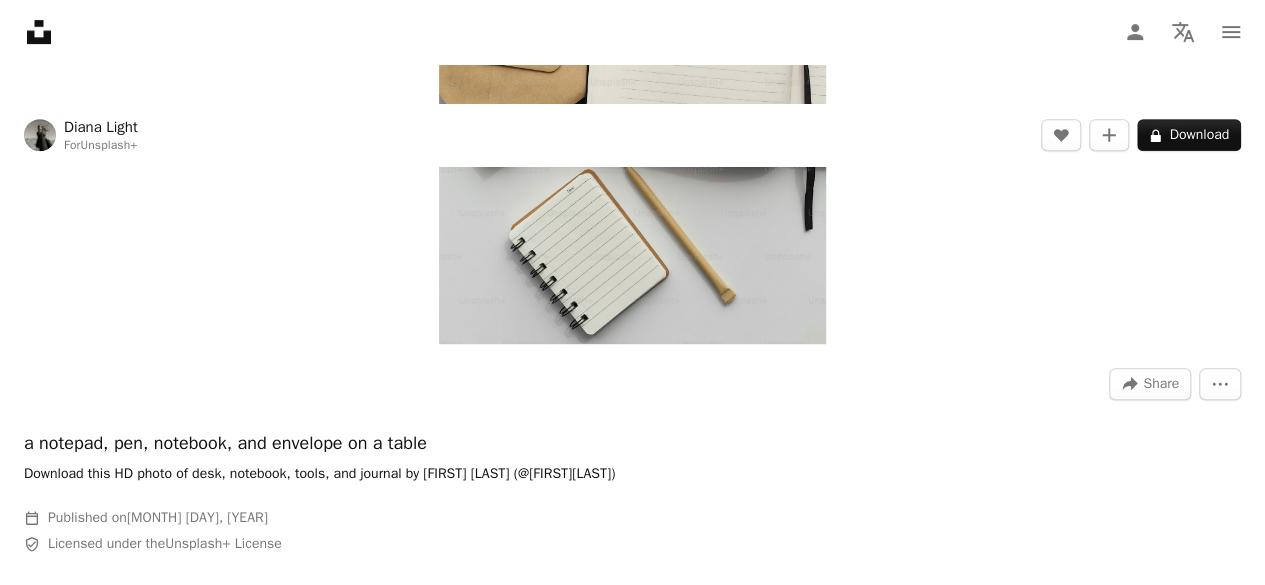 scroll, scrollTop: 358, scrollLeft: 0, axis: vertical 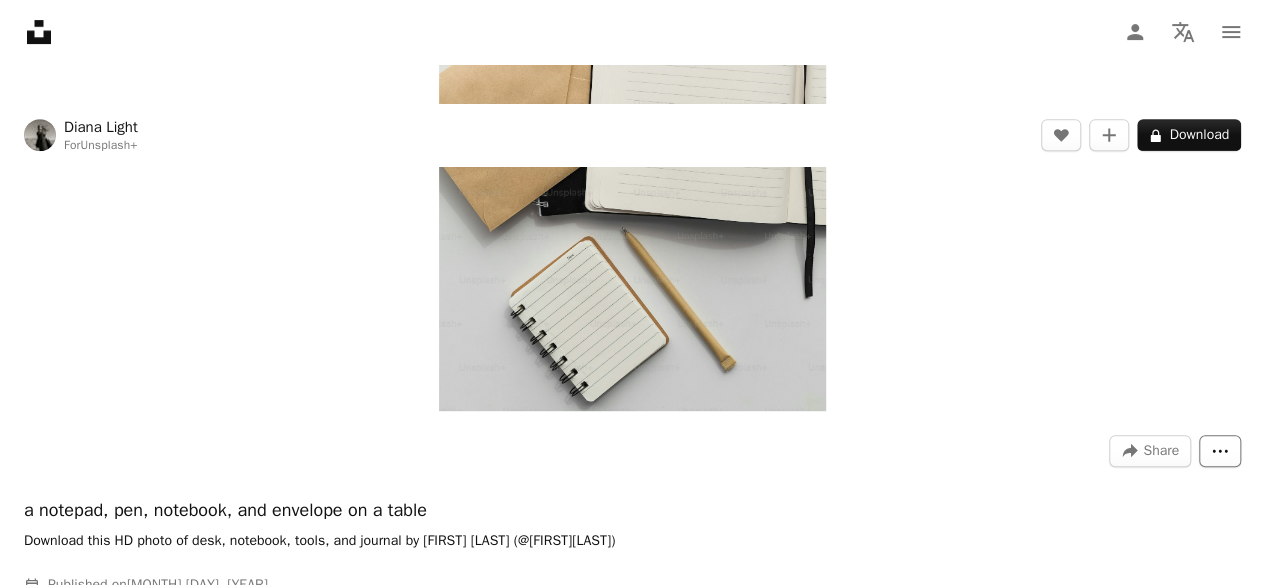 click on "More Actions" 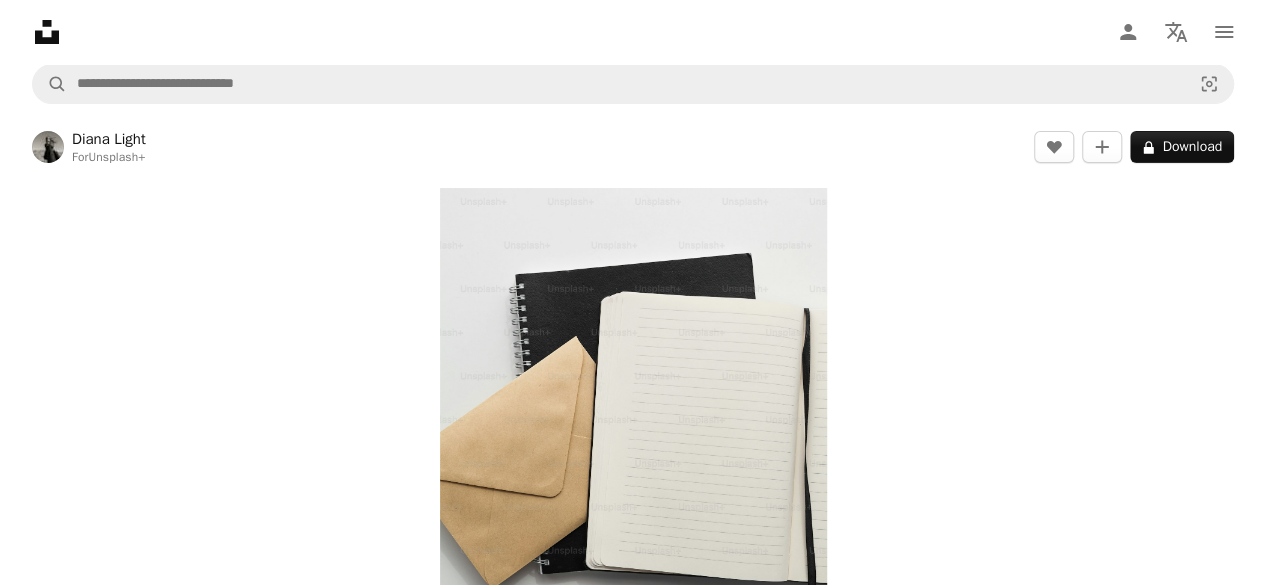 scroll, scrollTop: 0, scrollLeft: 0, axis: both 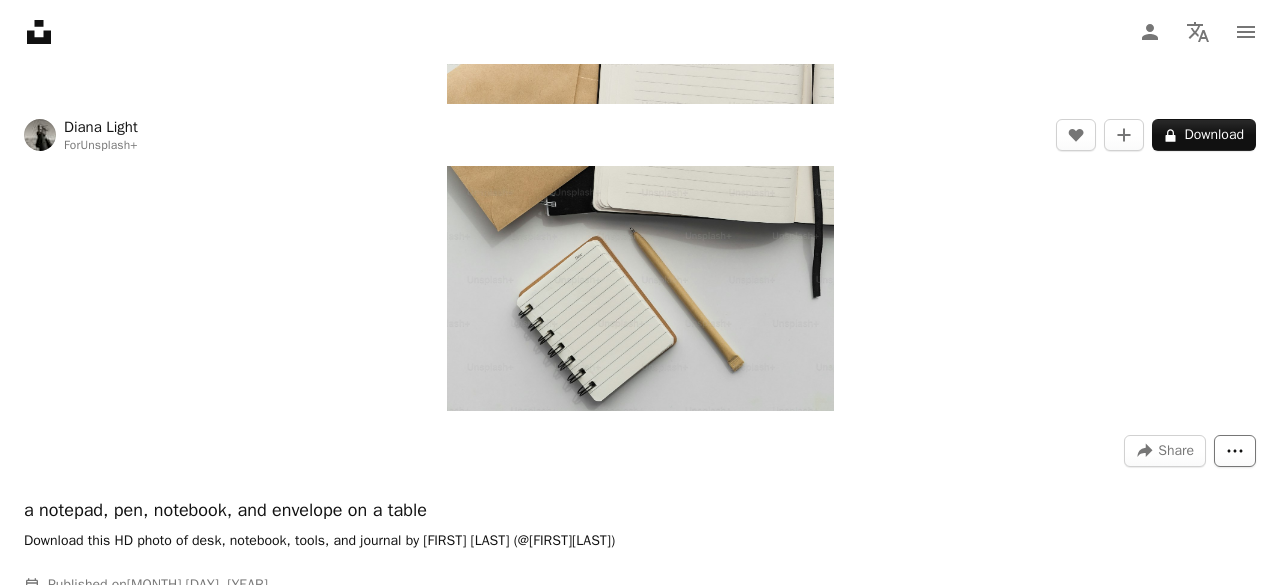 click on "More Actions" 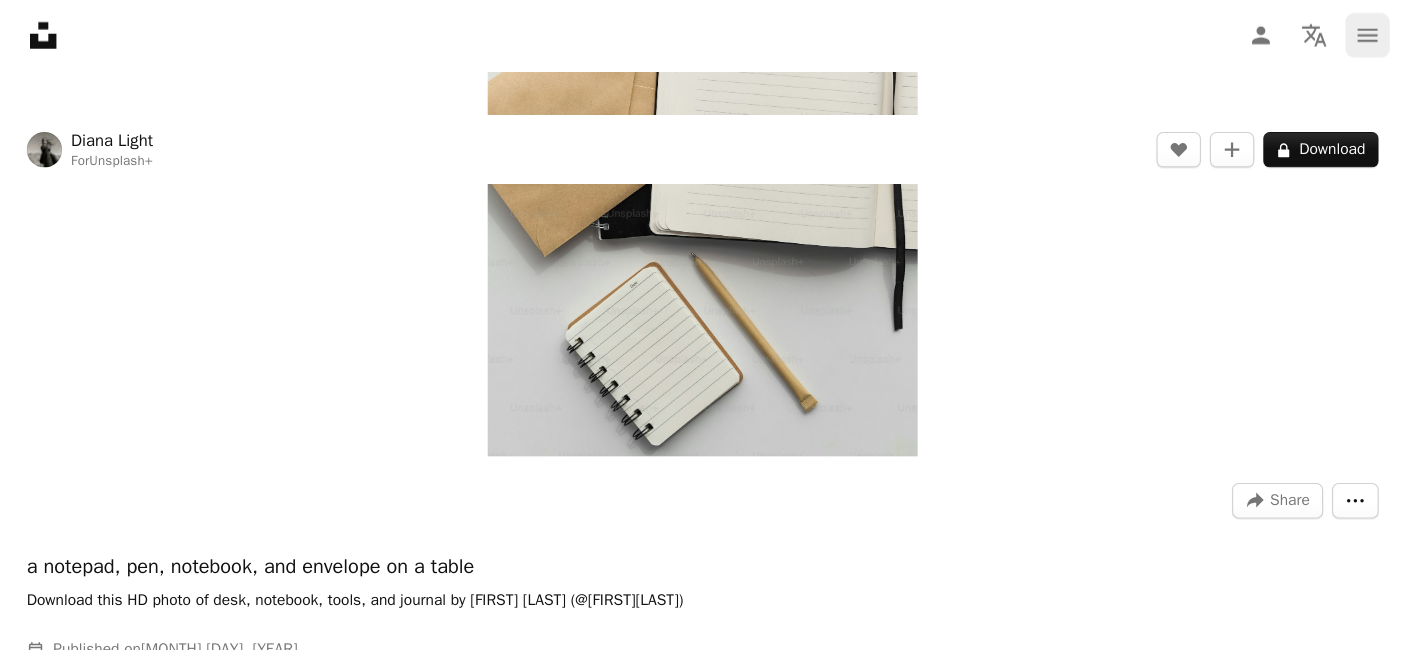 scroll, scrollTop: 129, scrollLeft: 0, axis: vertical 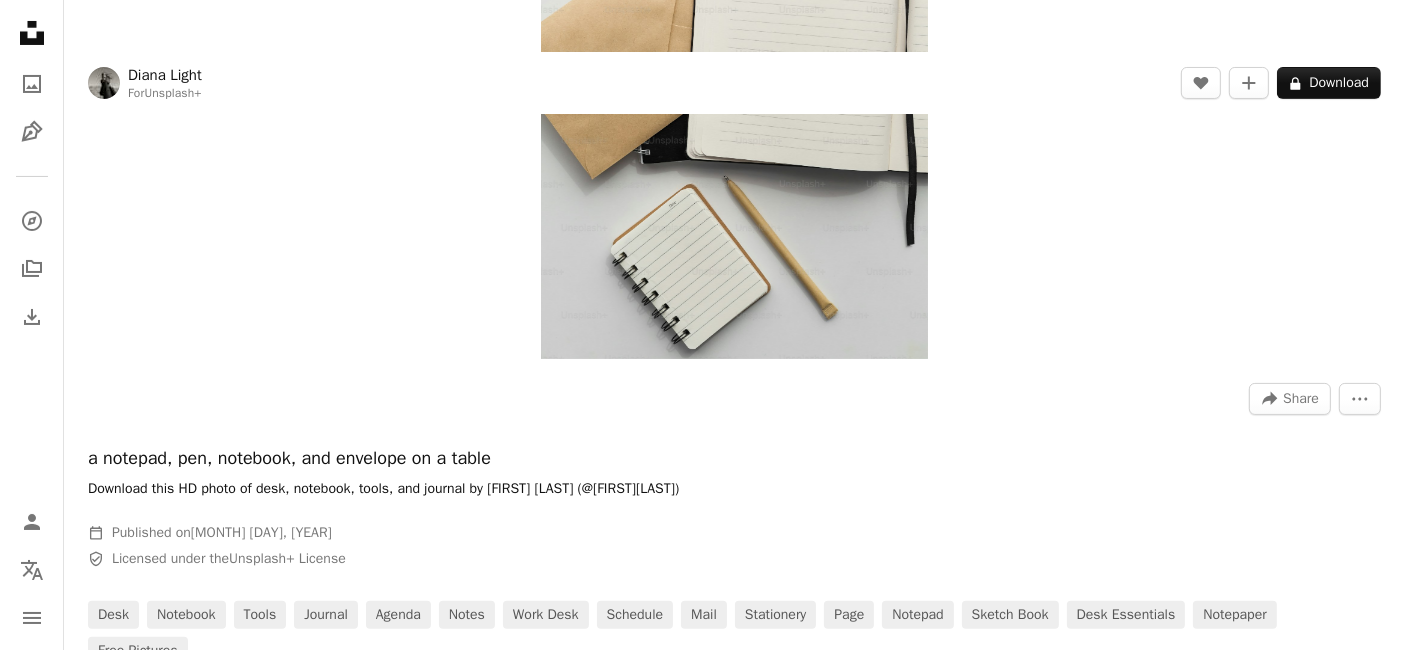 drag, startPoint x: 1217, startPoint y: 29, endPoint x: 1010, endPoint y: 467, distance: 484.45123 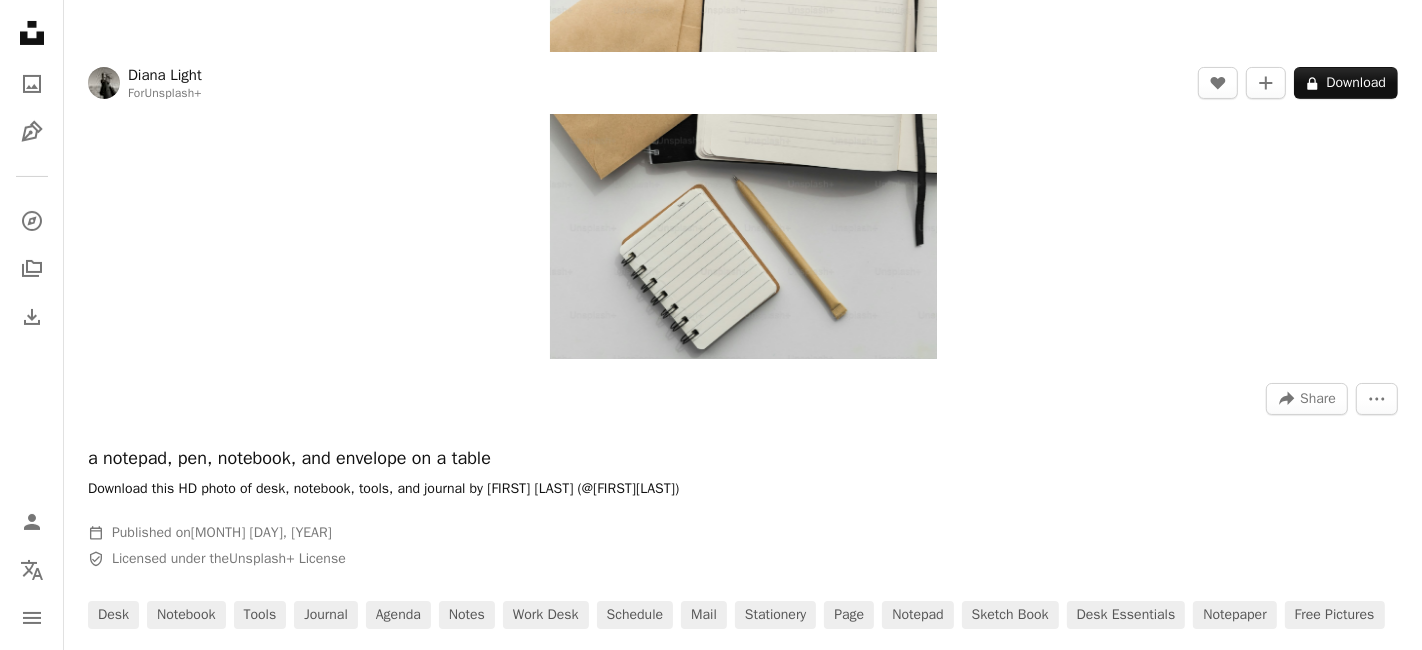 click on "An X shape Premium, ready to use images. Get unlimited access. A plus sign Members-only content added monthly A plus sign Unlimited royalty-free downloads A plus sign Illustrations  New A plus sign Enhanced legal protections yearly 66%  off monthly $12   $4 USD per month * Get  Unsplash+ * When paid annually, billed upfront  $48 Taxes where applicable. Renews automatically. Cancel anytime." at bounding box center [711, 4757] 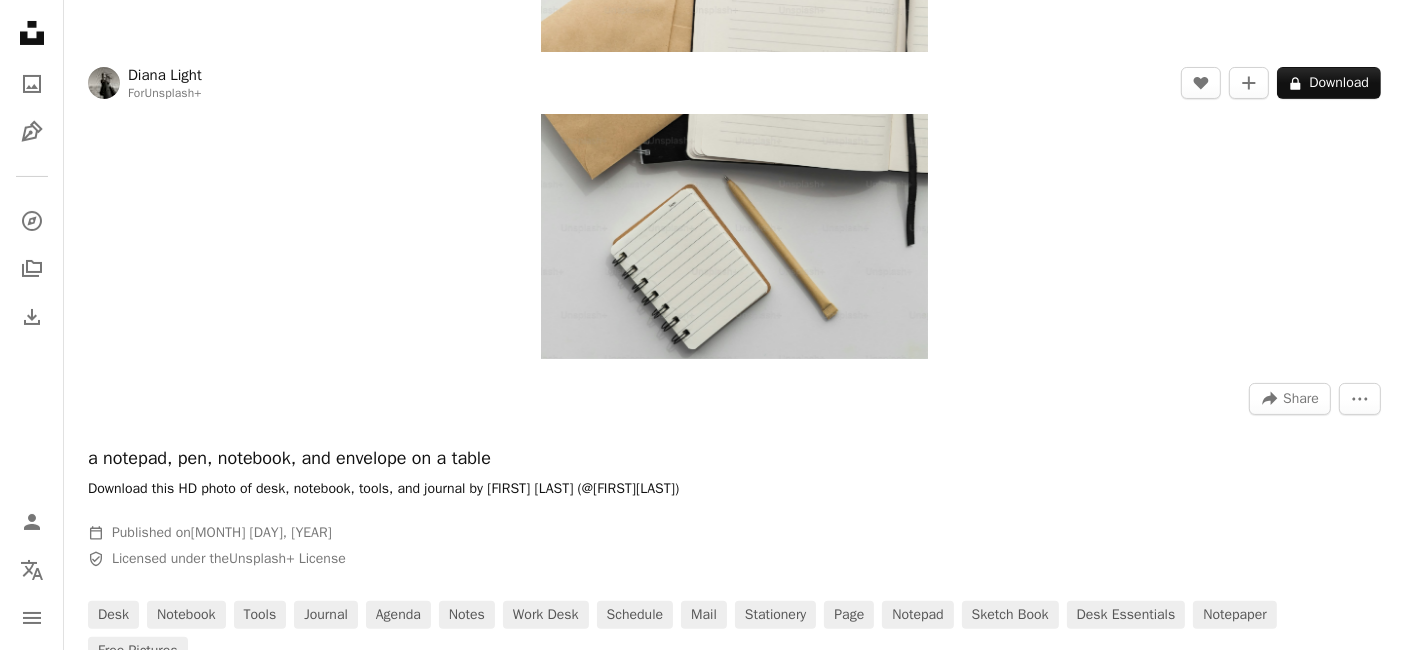 scroll, scrollTop: 0, scrollLeft: 0, axis: both 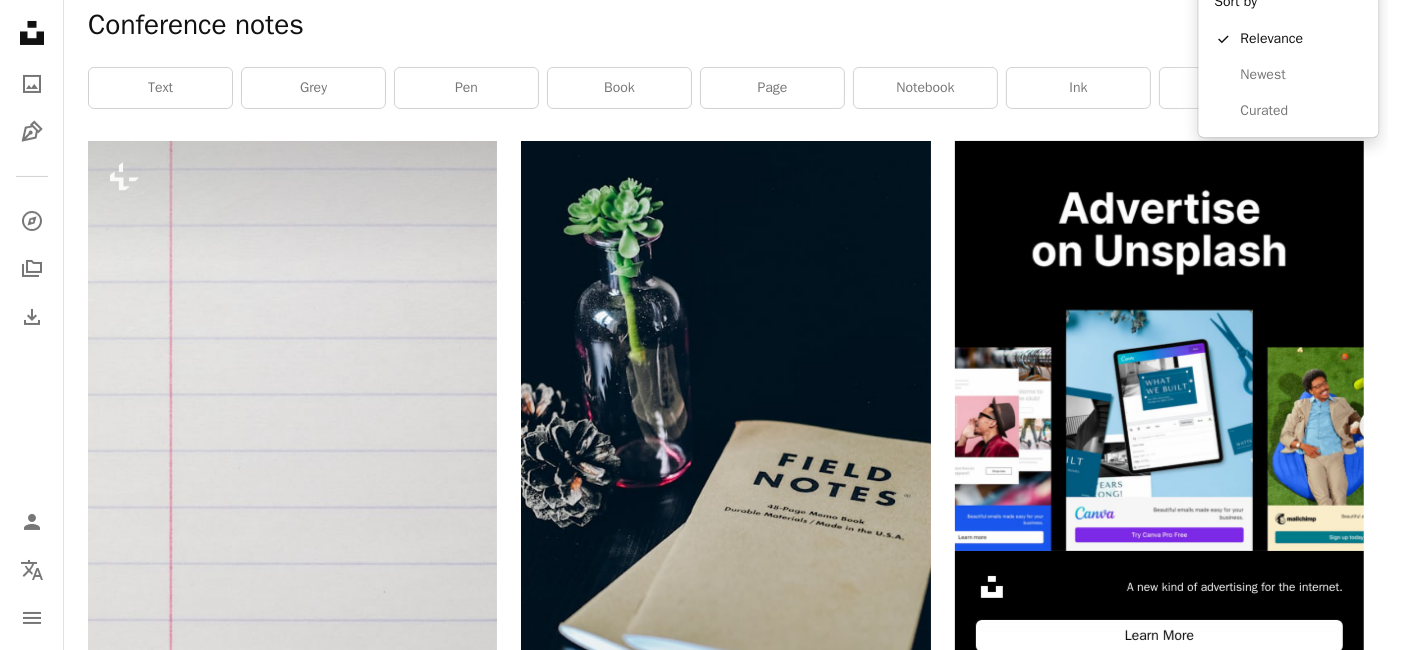 click on "Sort by" at bounding box center [1245, -50] 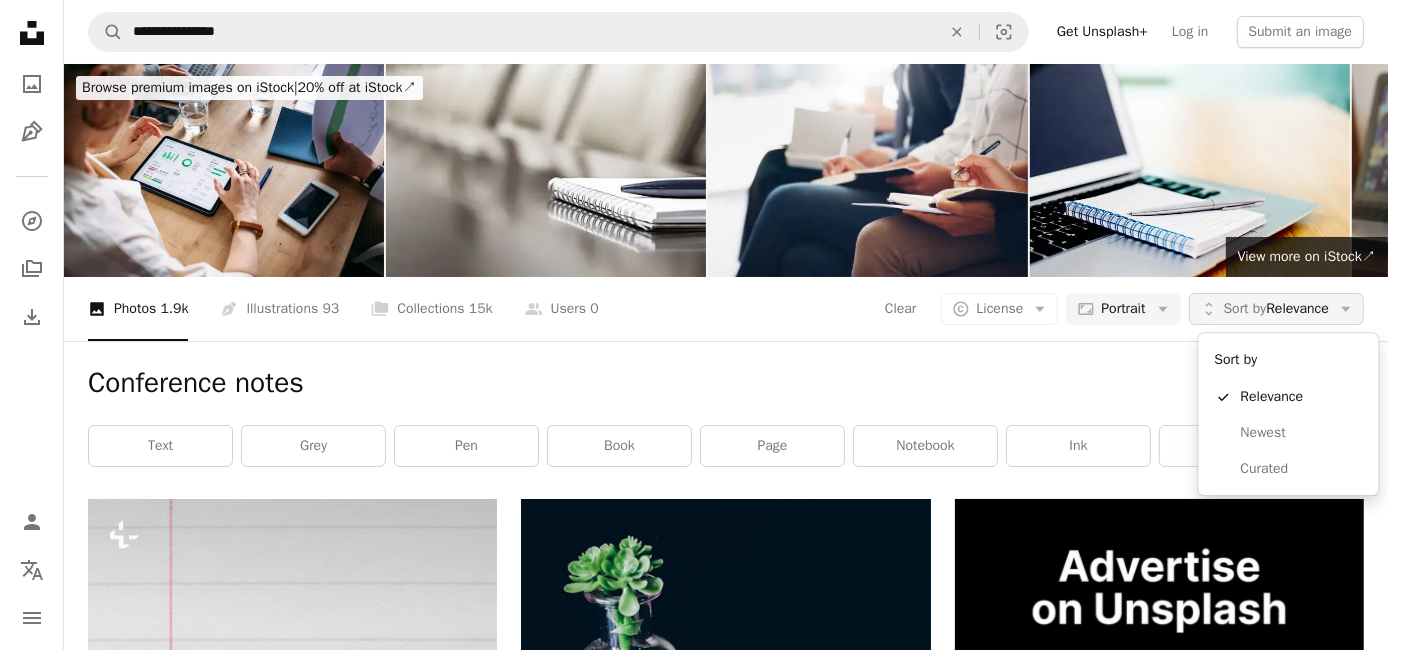 click on "Sort by" at bounding box center [1245, 308] 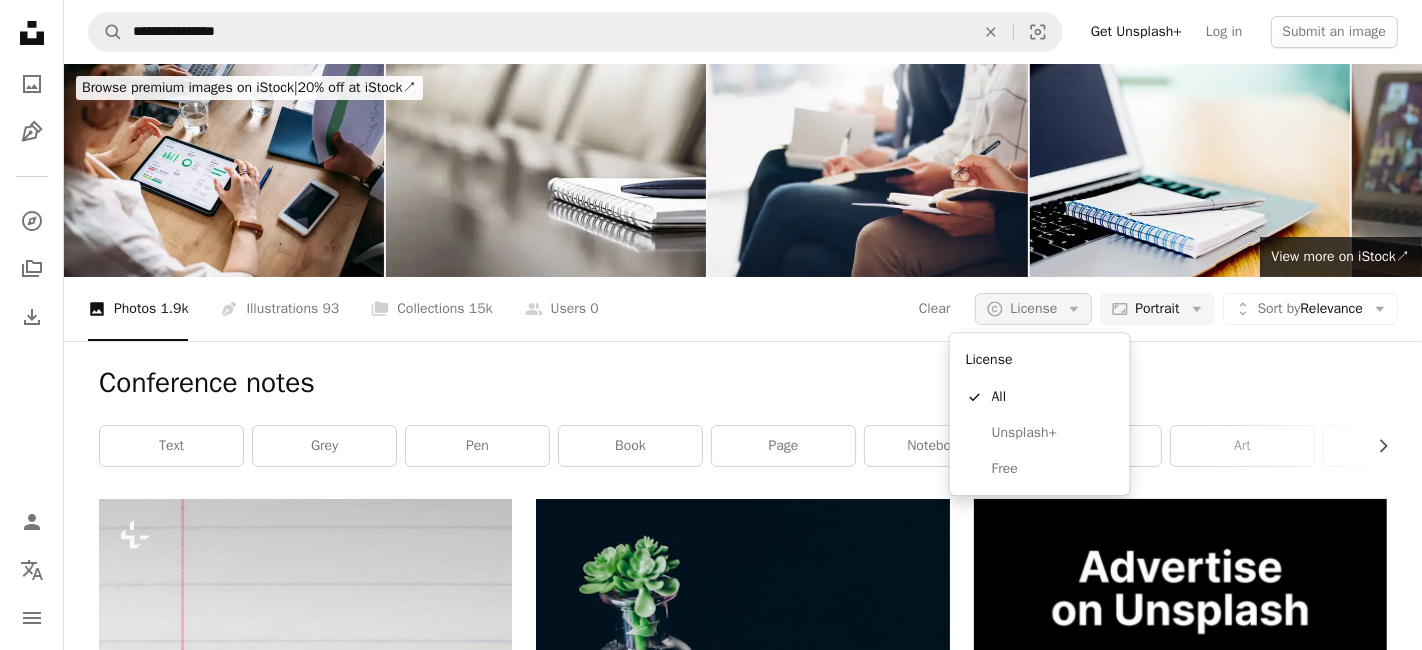 click on "A copyright icon © License Arrow down" at bounding box center (1033, 309) 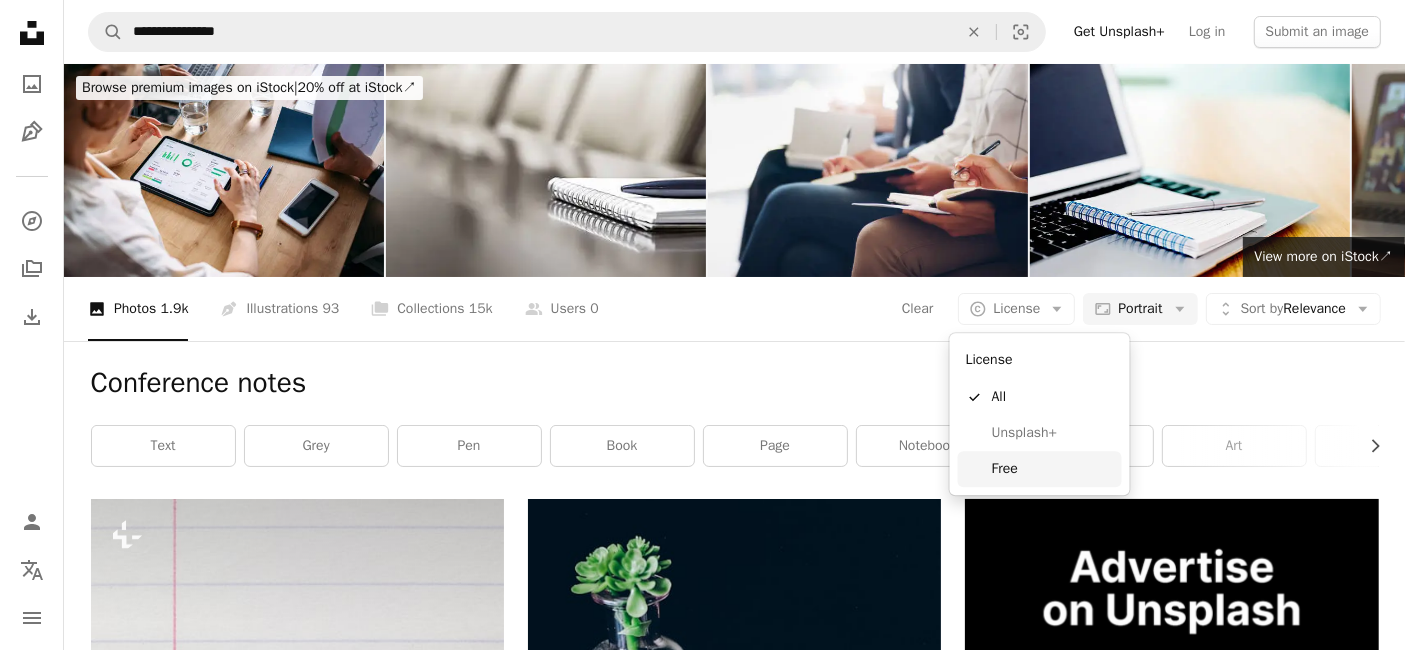 click on "Free" at bounding box center [1053, 469] 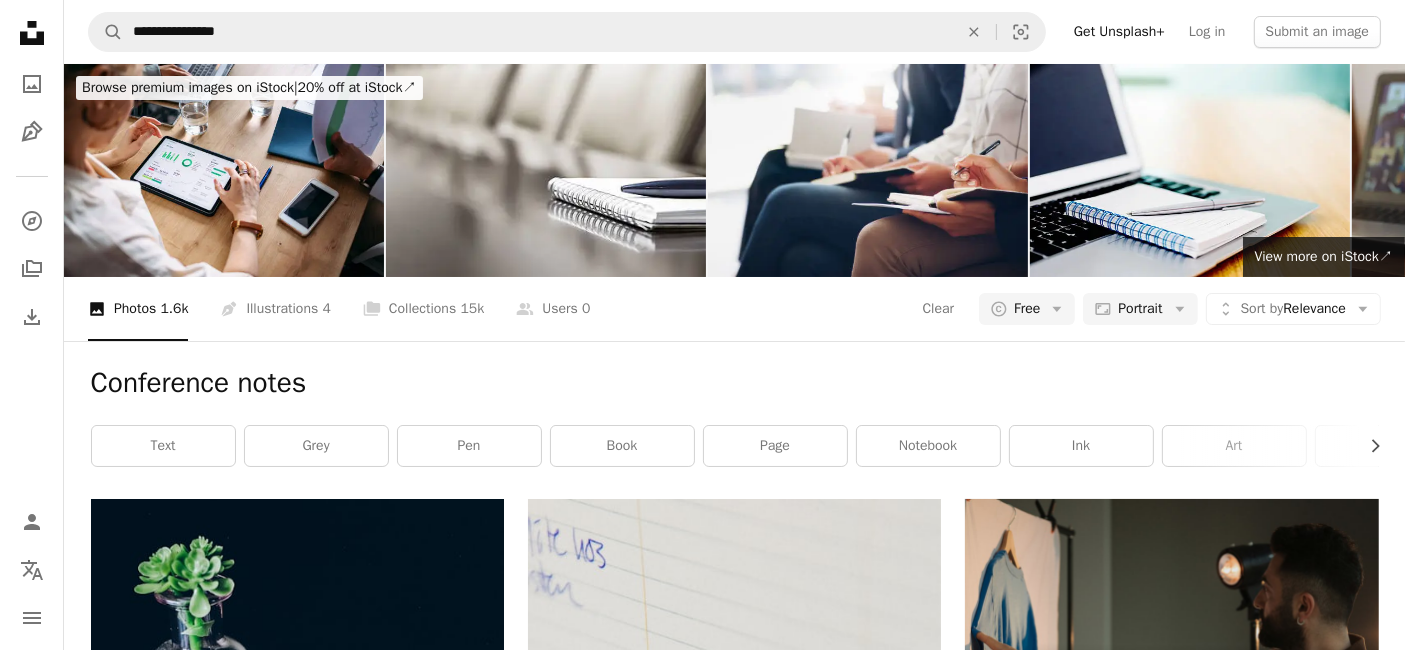 scroll, scrollTop: 4948, scrollLeft: 0, axis: vertical 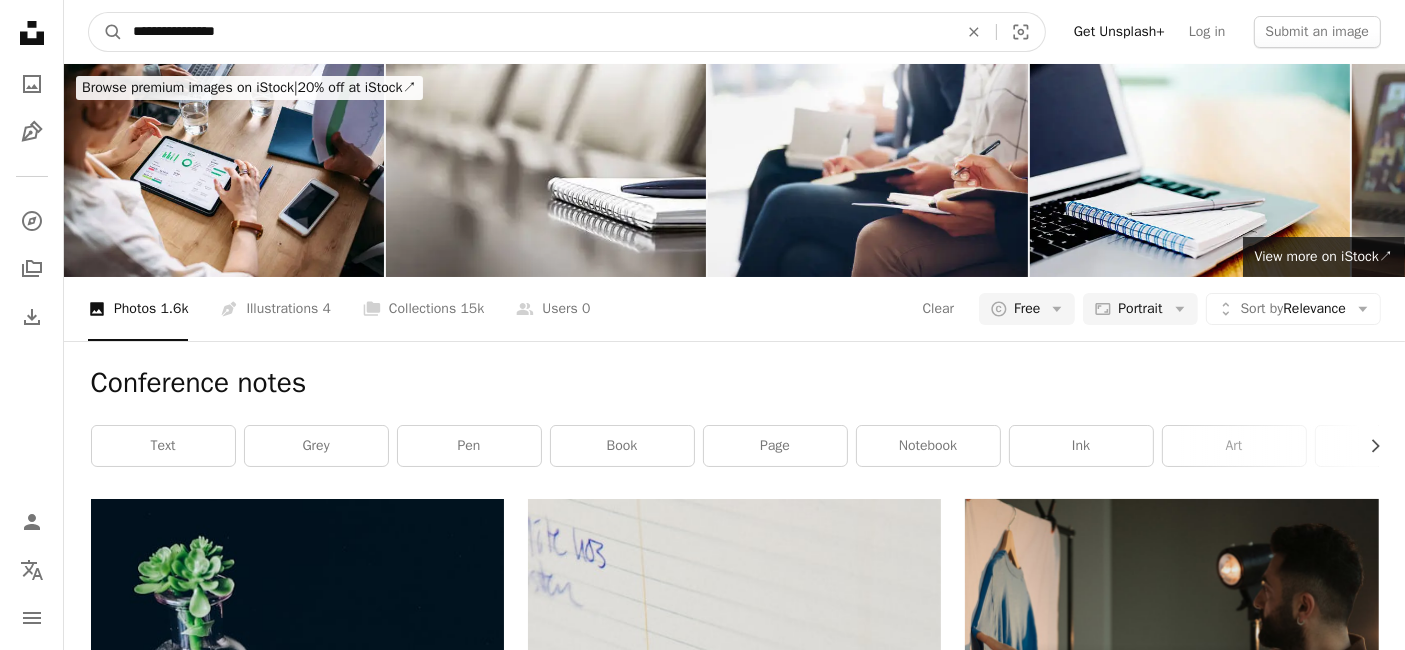 drag, startPoint x: 314, startPoint y: 28, endPoint x: 0, endPoint y: 15, distance: 314.26898 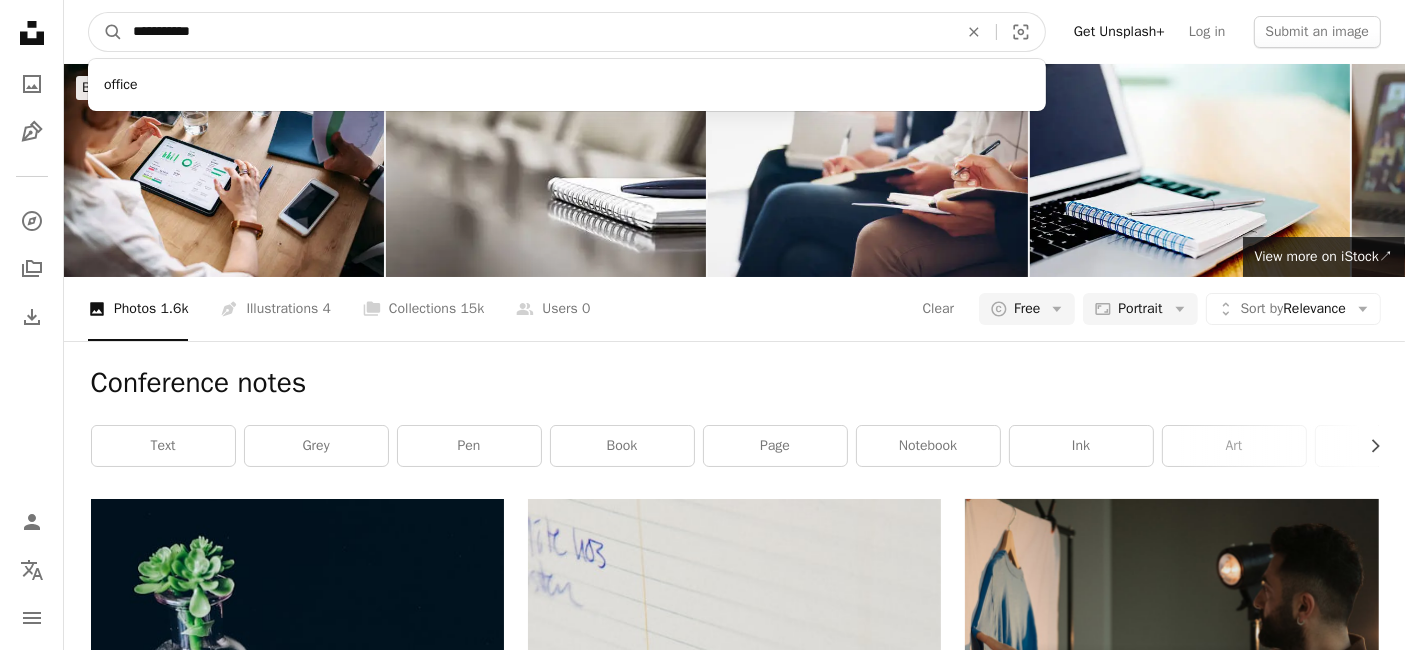 type on "**********" 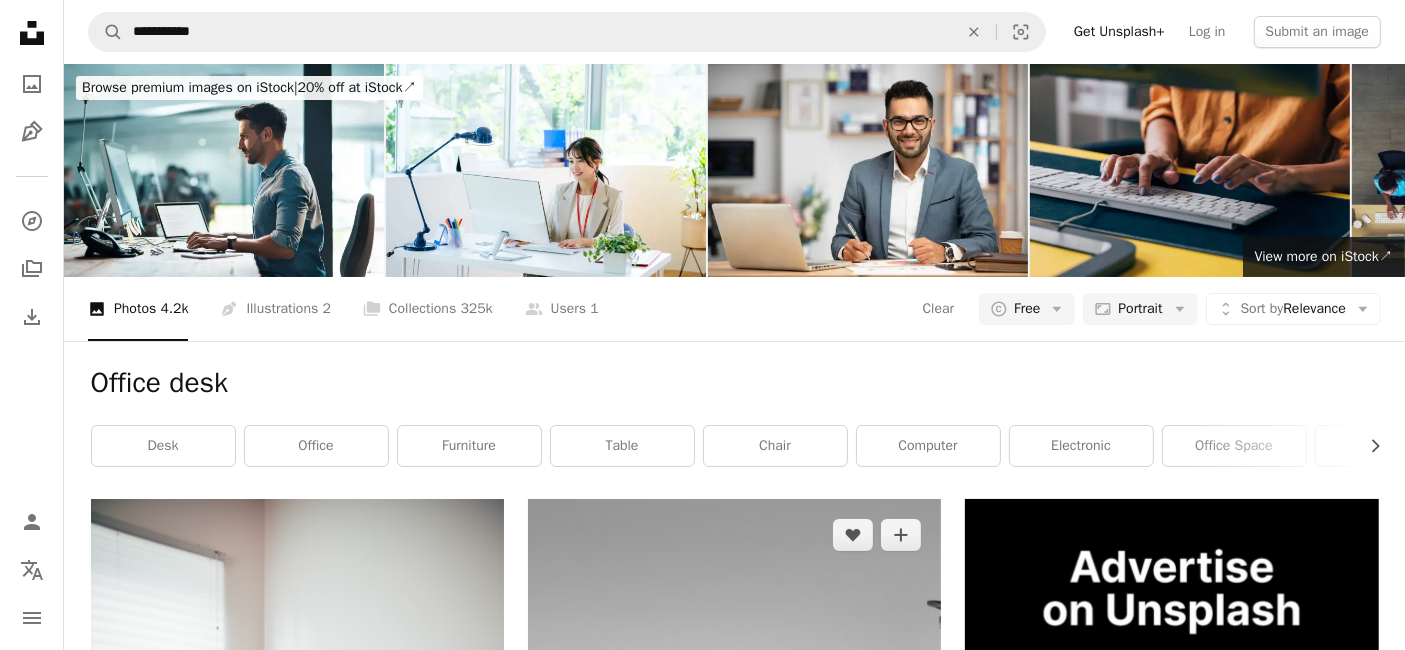 scroll, scrollTop: 4875, scrollLeft: 0, axis: vertical 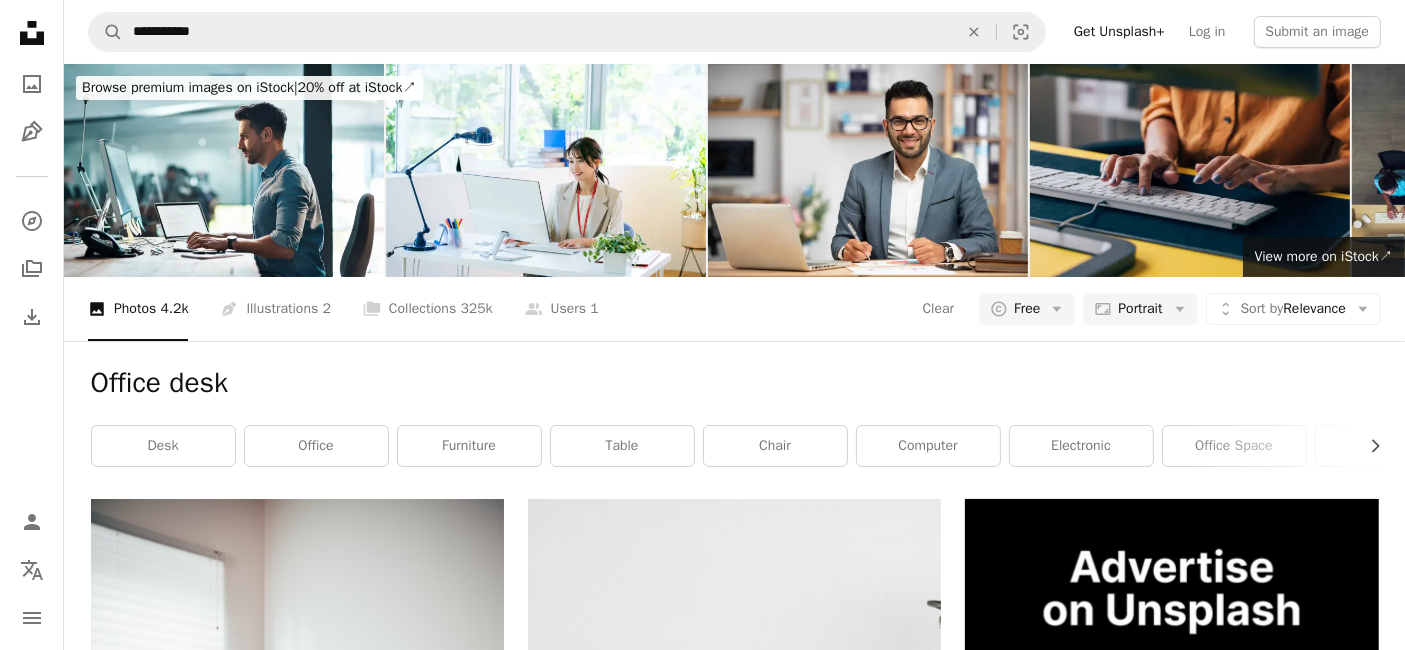 click on "Load more" at bounding box center (735, 5257) 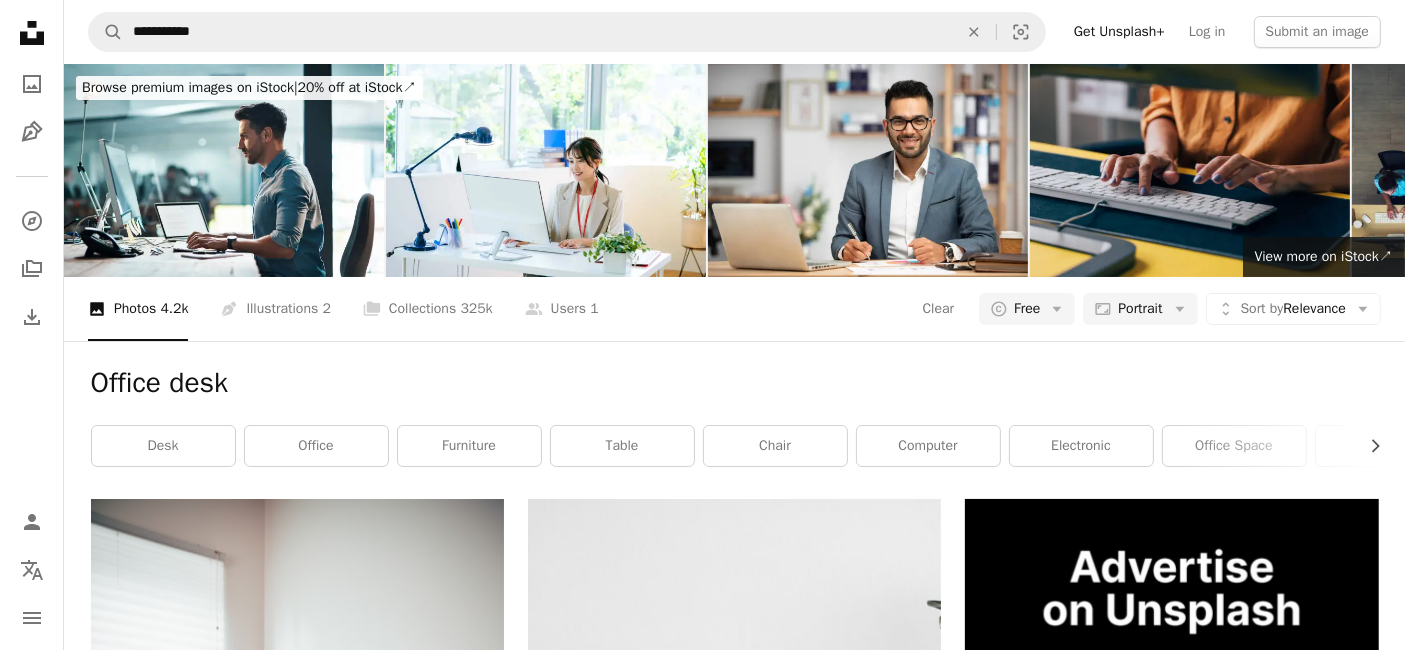 scroll, scrollTop: 18024, scrollLeft: 0, axis: vertical 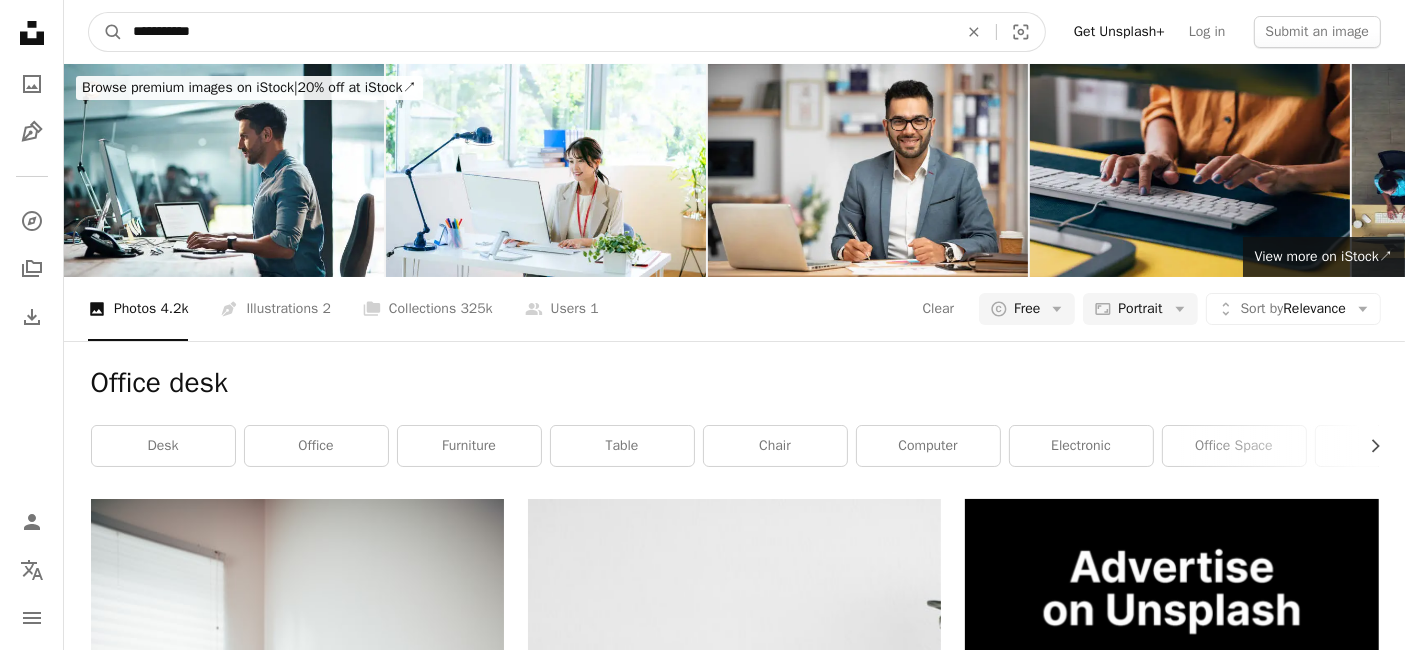 click on "**********" at bounding box center (537, 32) 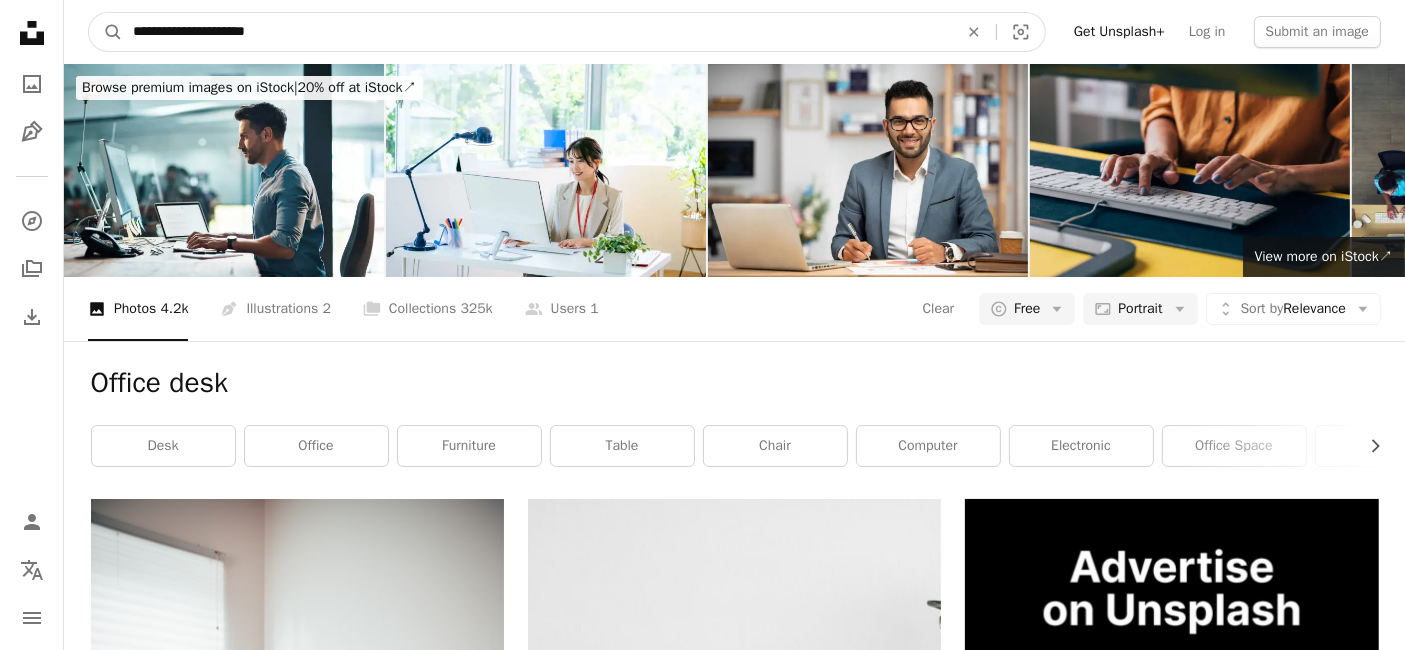 type on "**********" 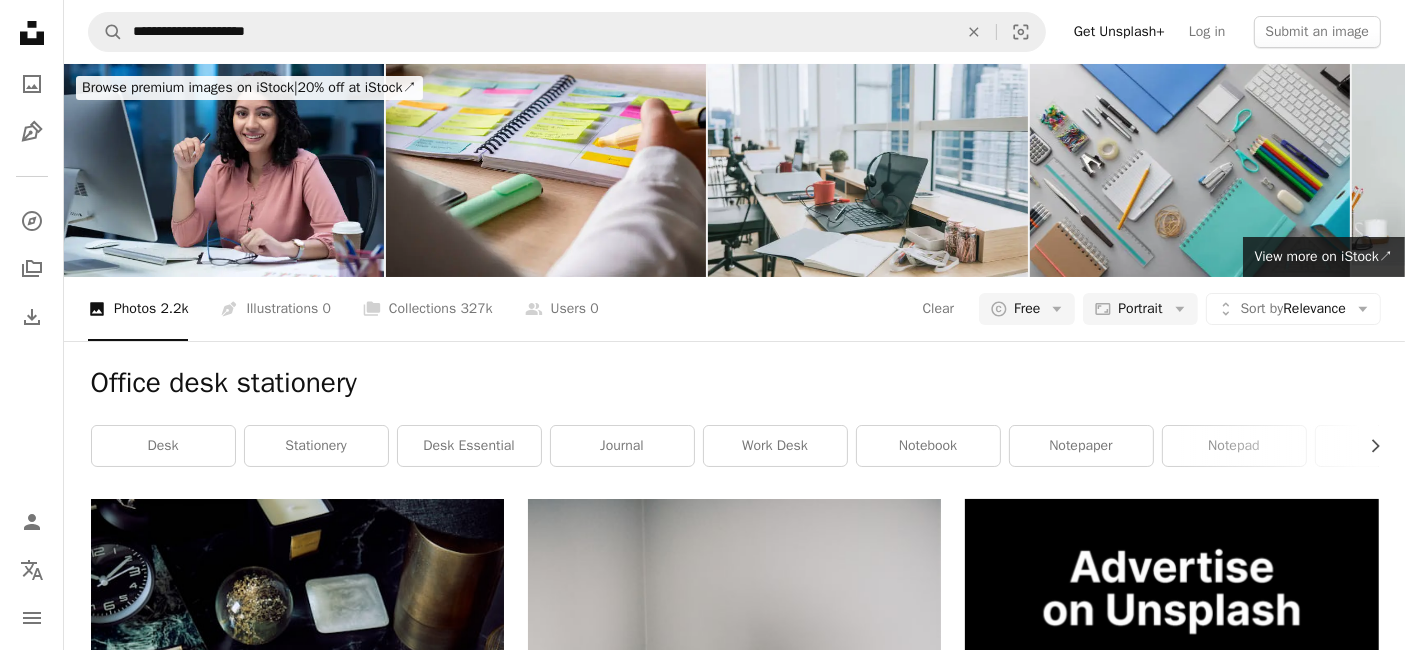 scroll, scrollTop: 2634, scrollLeft: 0, axis: vertical 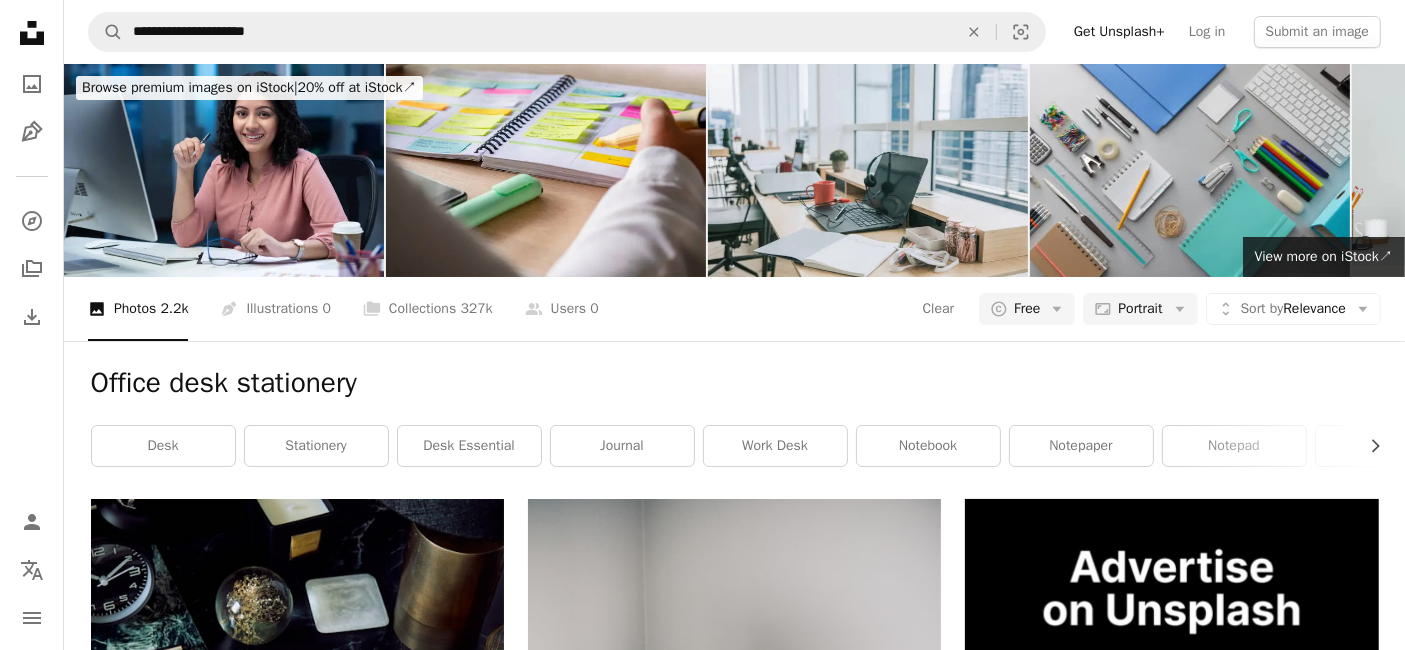 click on "Load more" at bounding box center [735, 5268] 